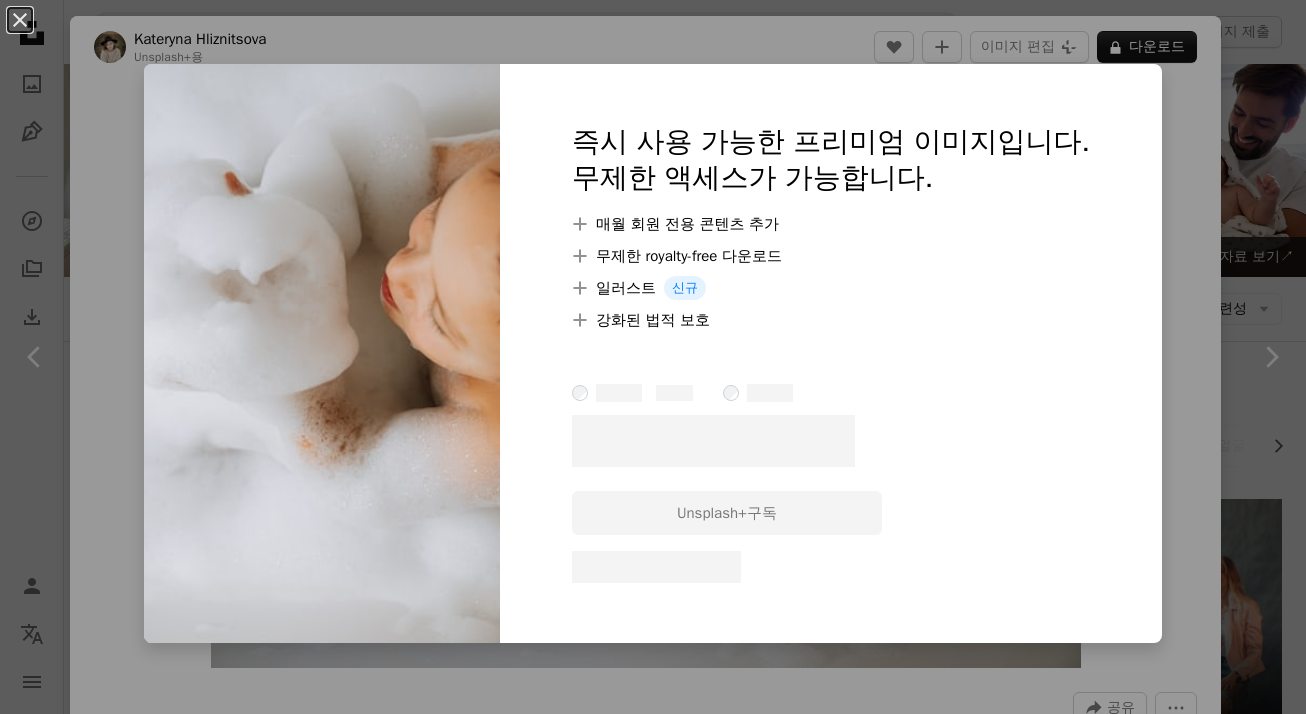 scroll, scrollTop: 6523, scrollLeft: 0, axis: vertical 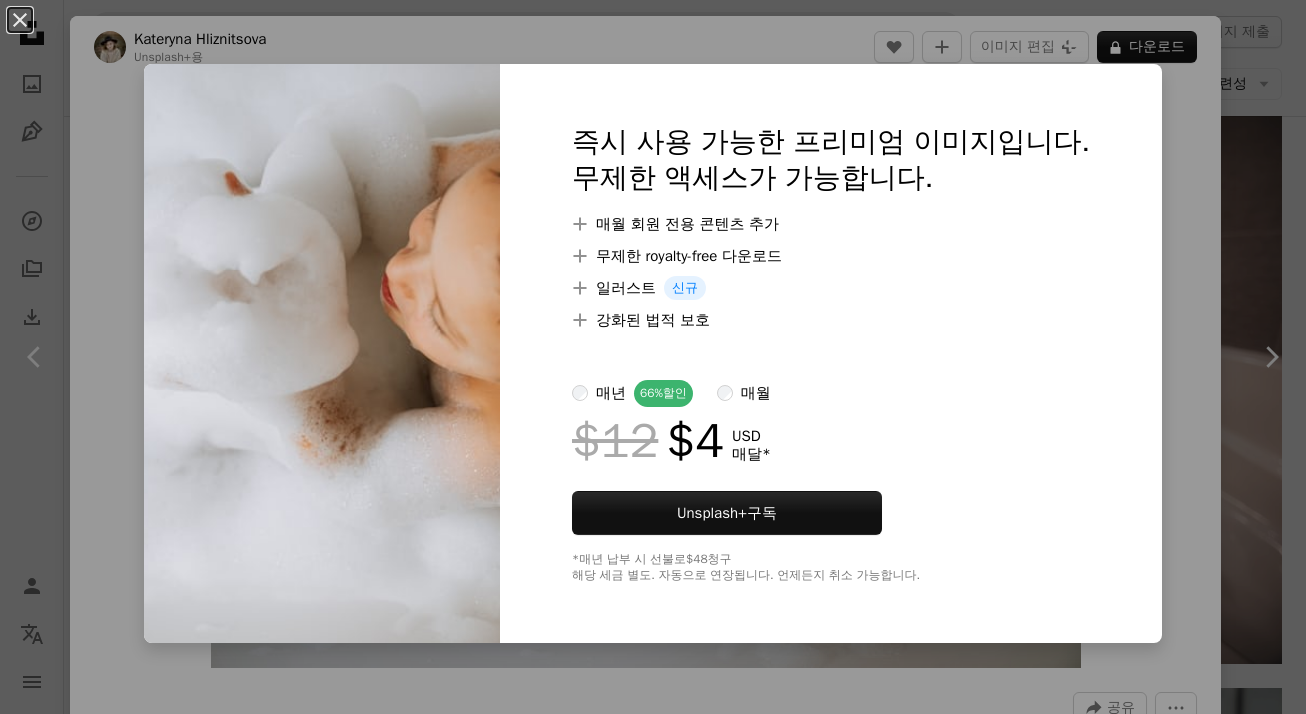 click on "An X shape 즉시 사용 가능한 프리미엄 이미지입니다. 무제한 액세스가 가능합니다. A plus sign 매월 회원 전용 콘텐츠 추가 A plus sign 무제한 royalty-free 다운로드 A plus sign 일러스트  신규 A plus sign 강화된 법적 보호 매년 66%  할인 매월 $12   $4 USD 매달 * Unsplash+  구독 *매년 납부 시 선불로  $48  청구 해당 세금 별도. 자동으로 연장됩니다. 언제든지 취소 가능합니다." at bounding box center [653, 357] 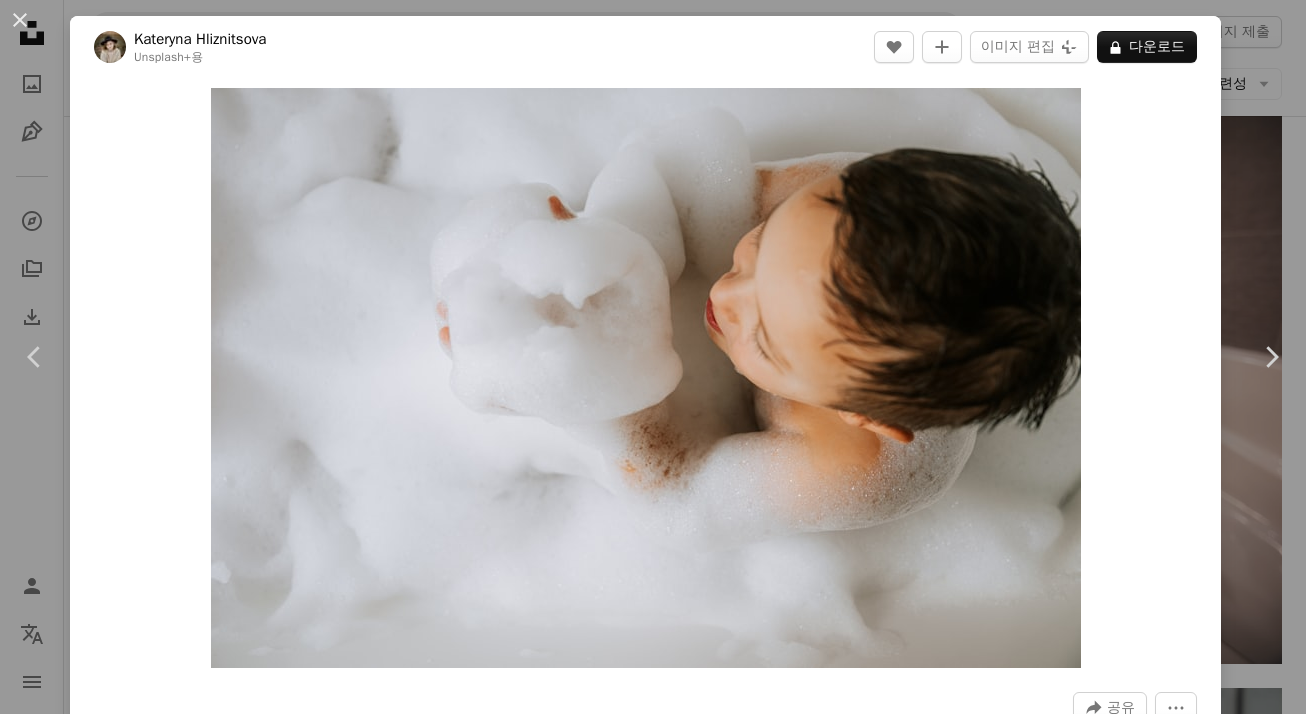 click on "[FIRST] [LAST]" at bounding box center (653, 357) 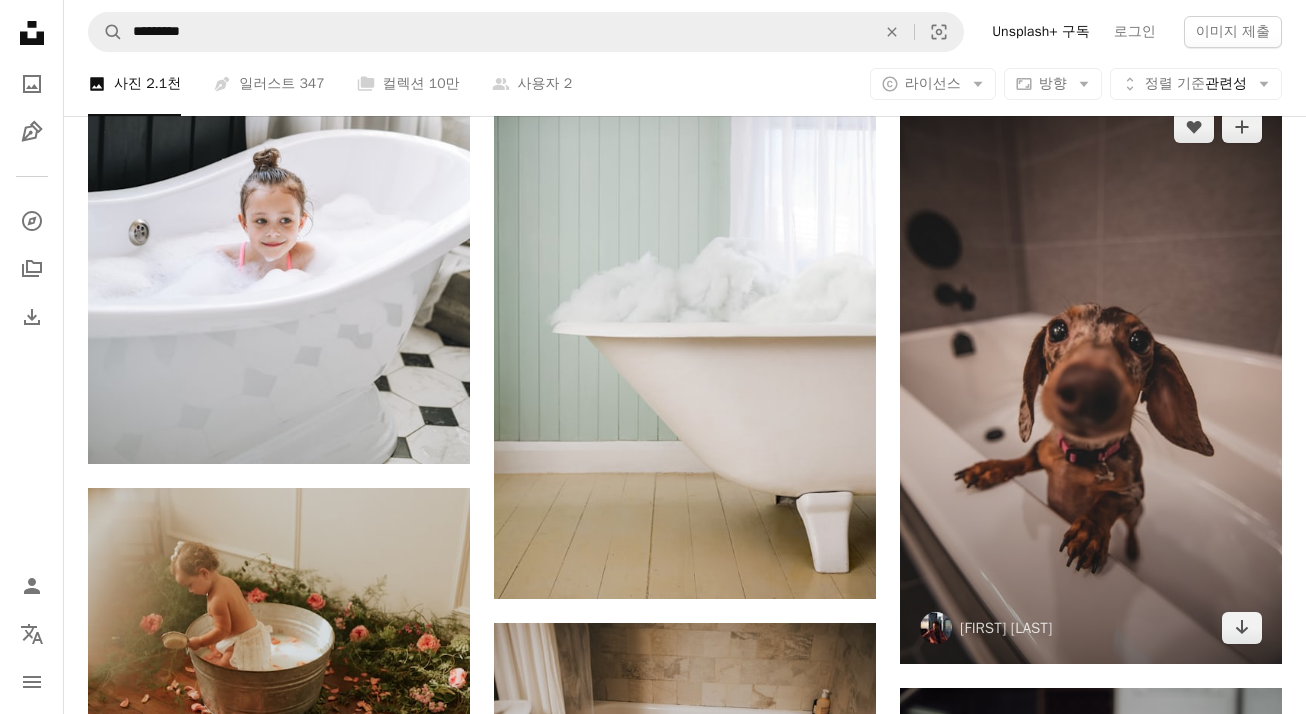 scroll, scrollTop: 6536, scrollLeft: 0, axis: vertical 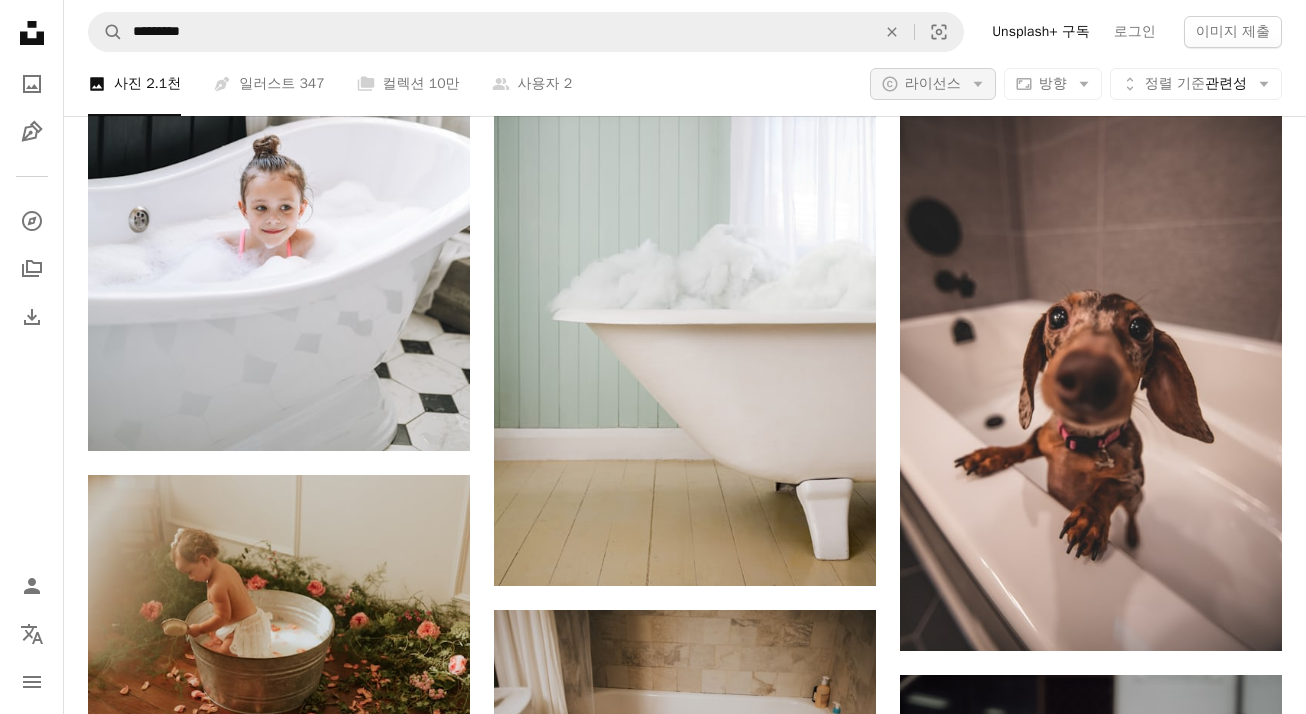 click on "A copyright icon © 라이선스 Arrow down" at bounding box center [933, 84] 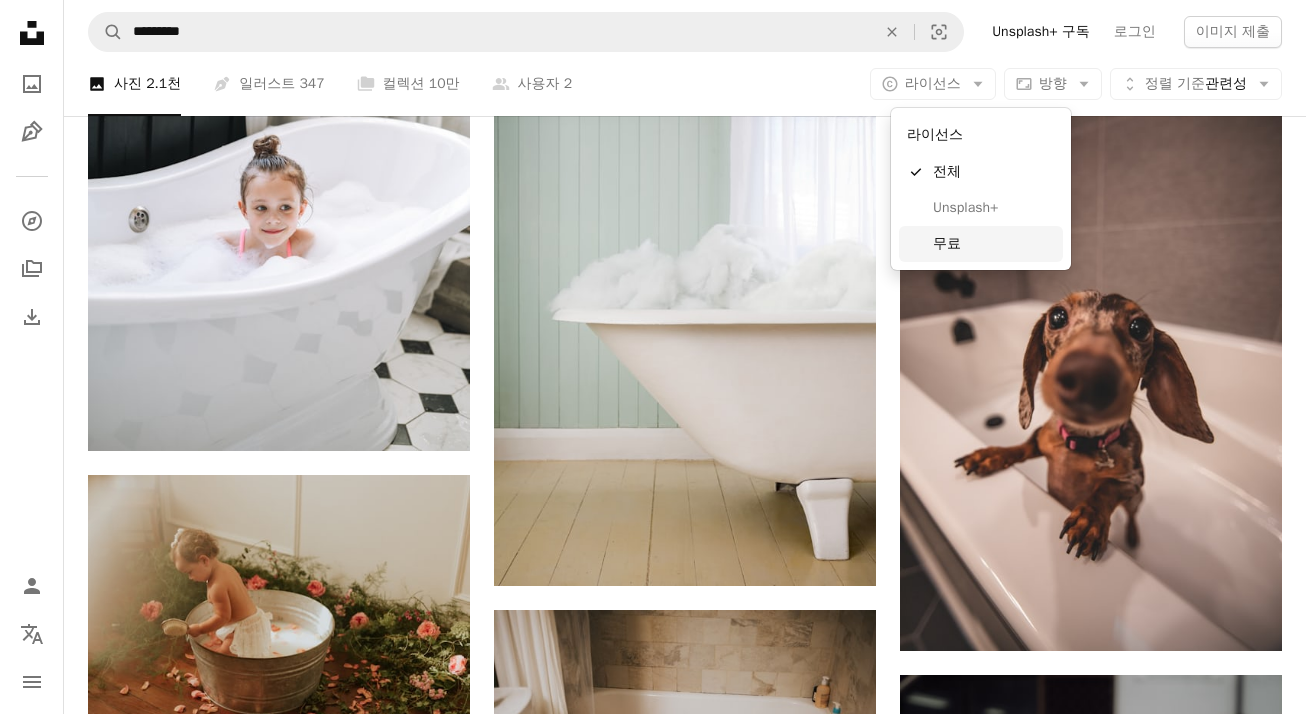 click on "무료" at bounding box center [994, 244] 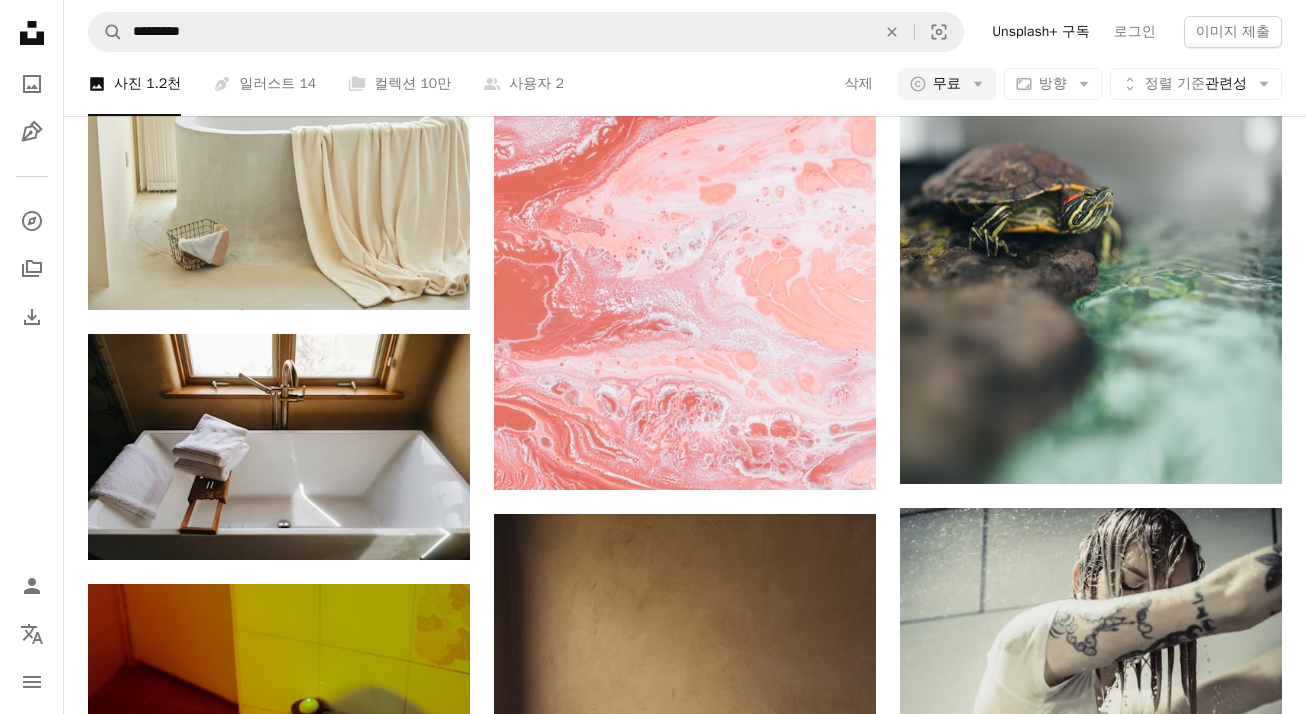 scroll, scrollTop: 11997, scrollLeft: 0, axis: vertical 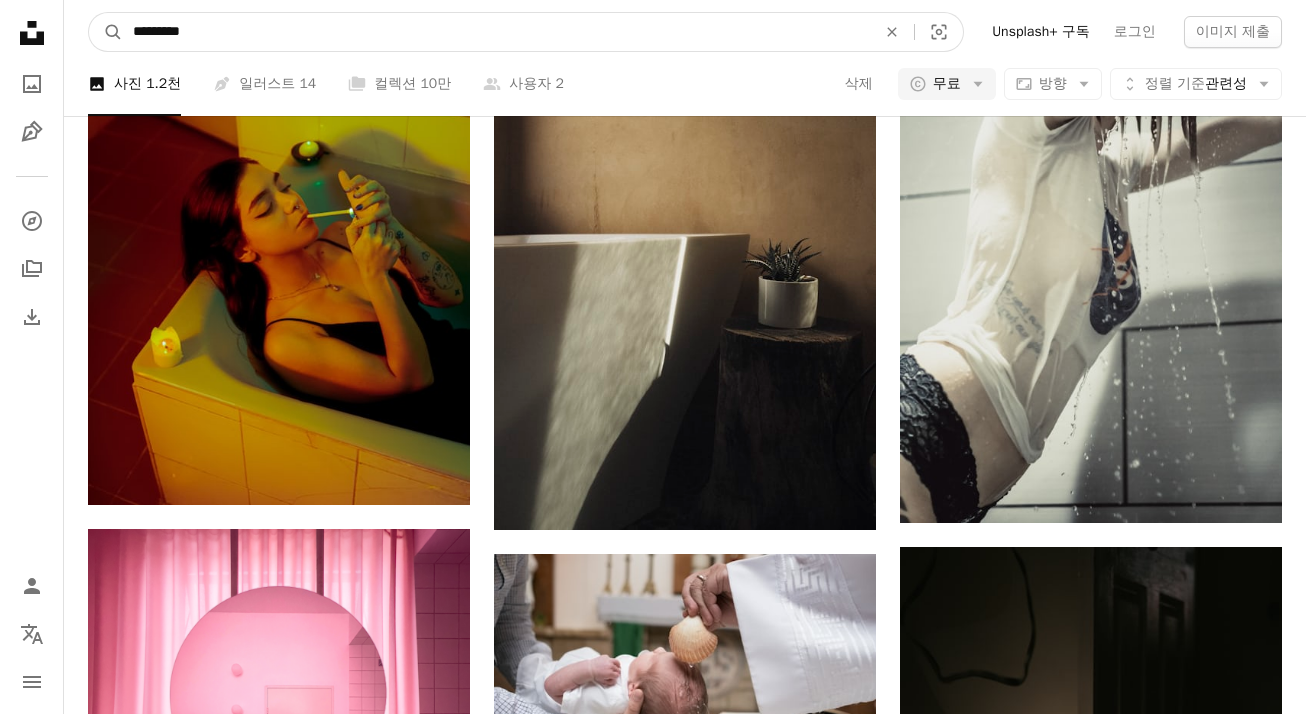 drag, startPoint x: 267, startPoint y: 40, endPoint x: -4, endPoint y: 31, distance: 271.1494 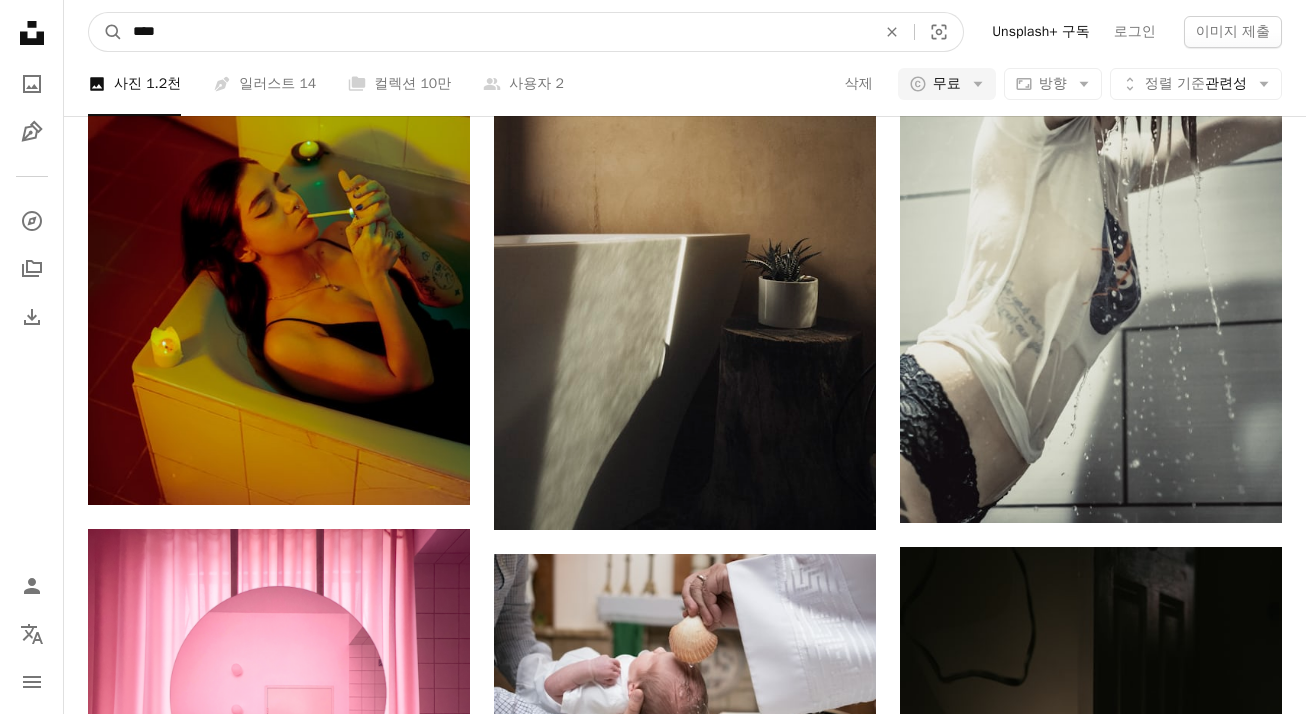 type on "****" 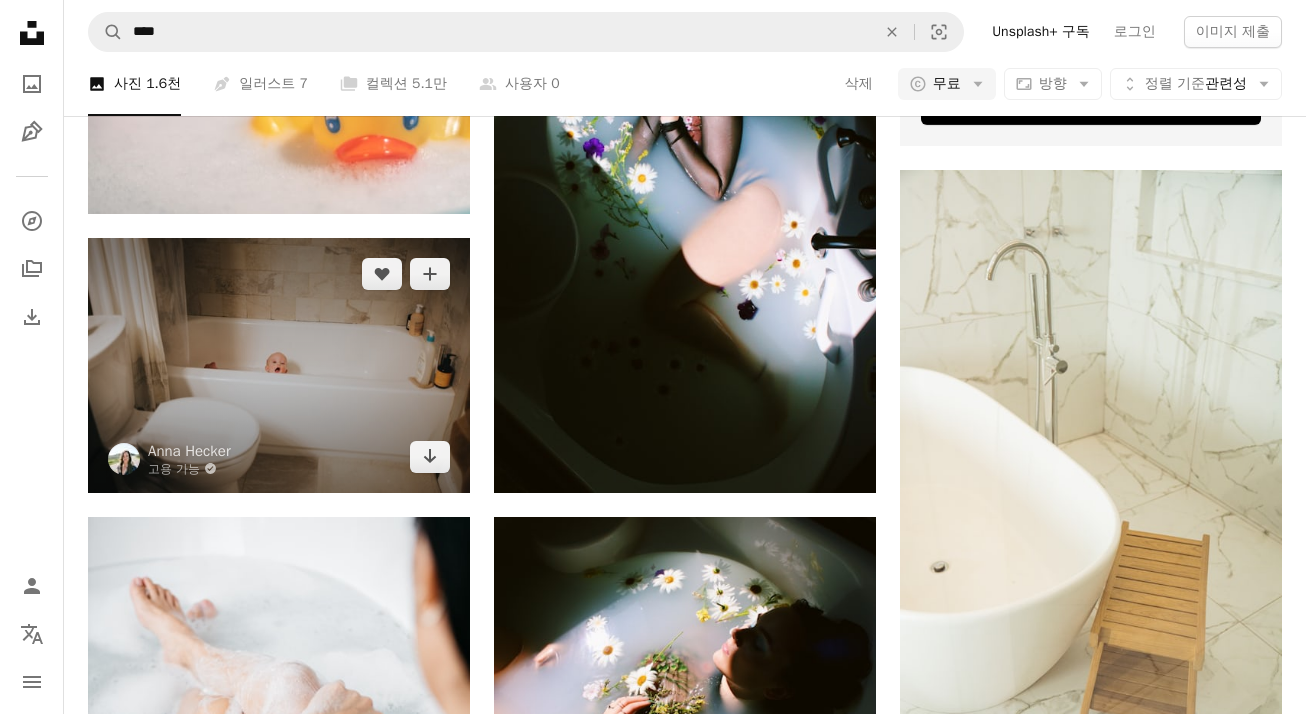scroll, scrollTop: 453, scrollLeft: 0, axis: vertical 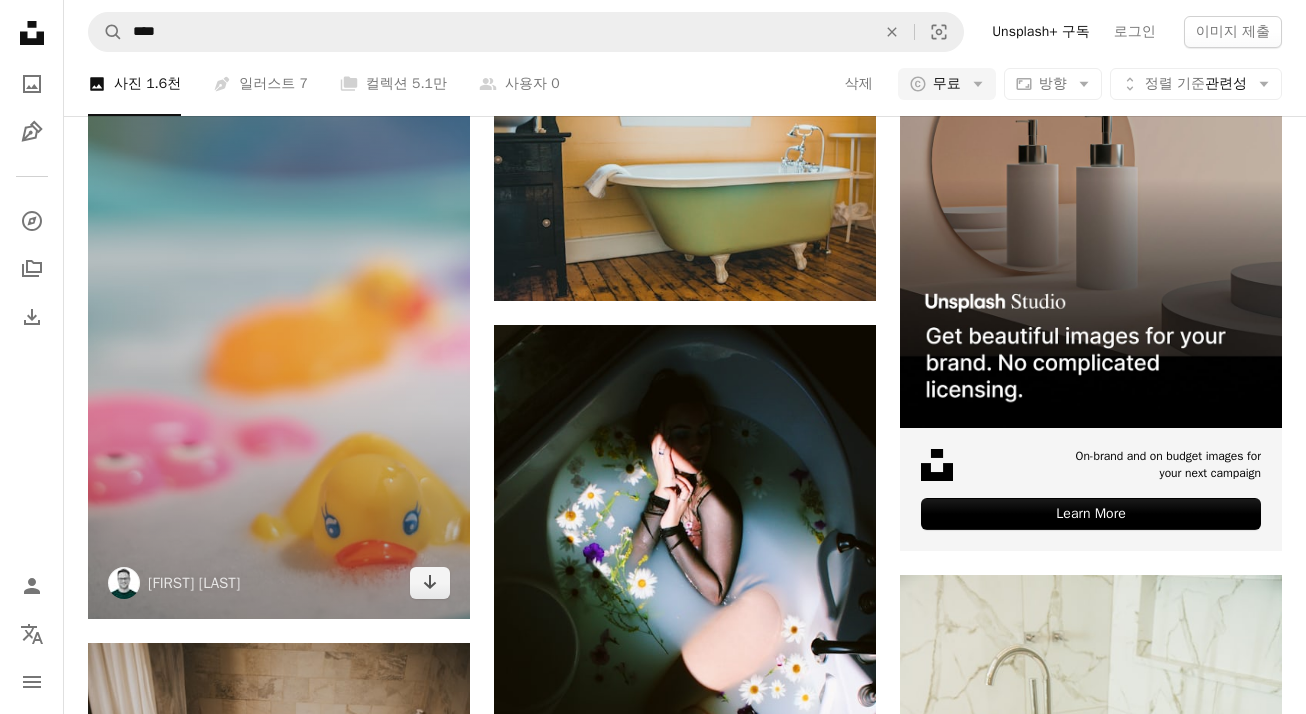 click at bounding box center (279, 332) 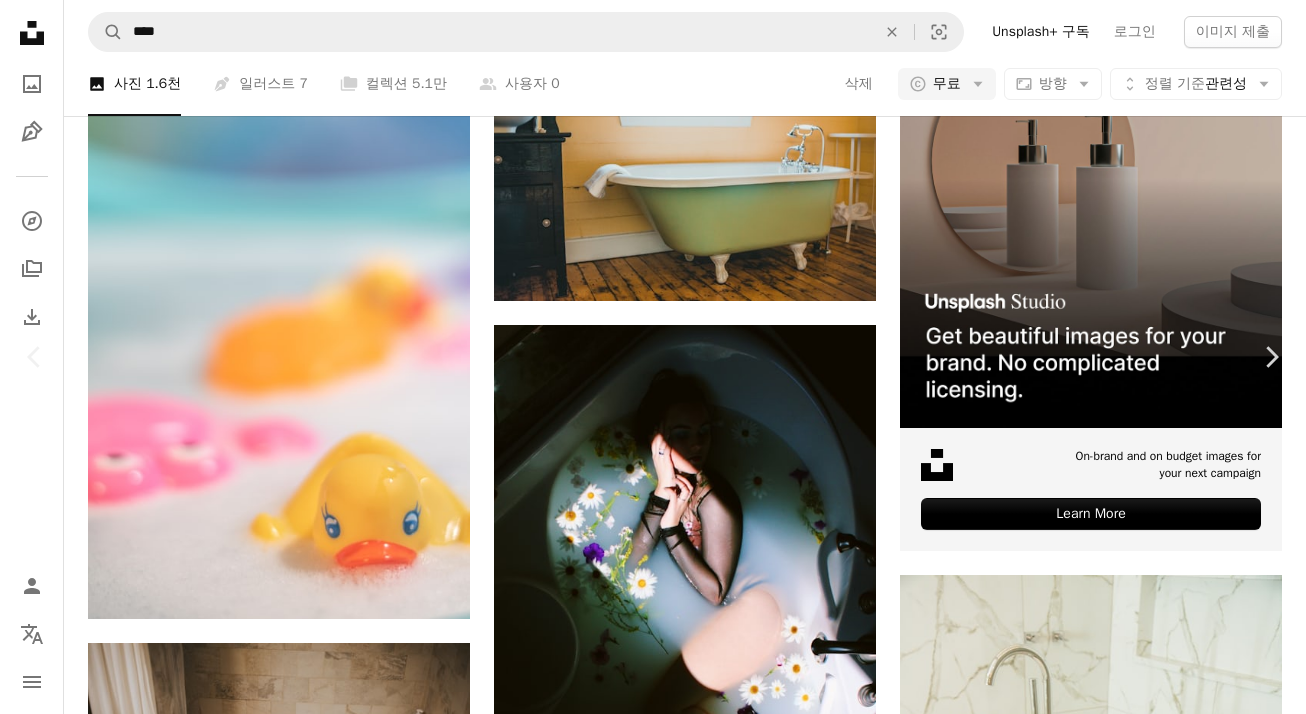 scroll, scrollTop: 0, scrollLeft: 0, axis: both 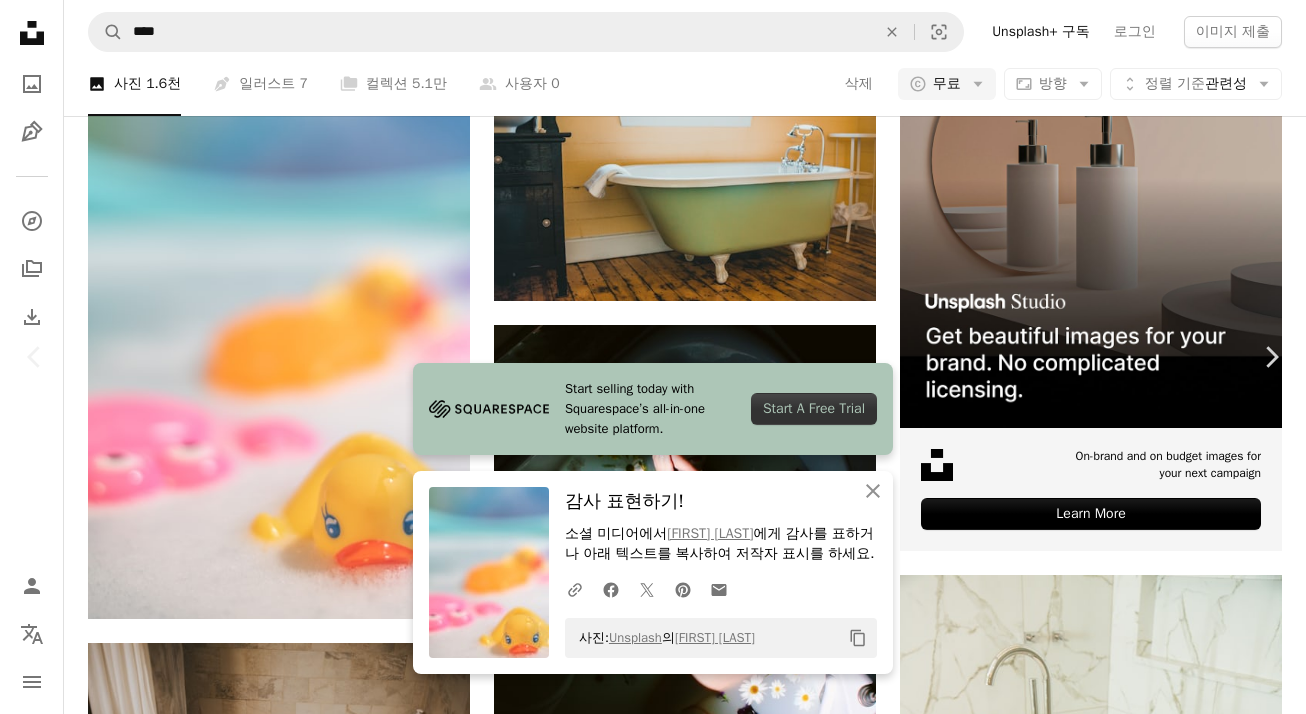click on "사진: [USERNAME]
Copy content [USERNAME] [USERNAME]" at bounding box center (653, 5217) 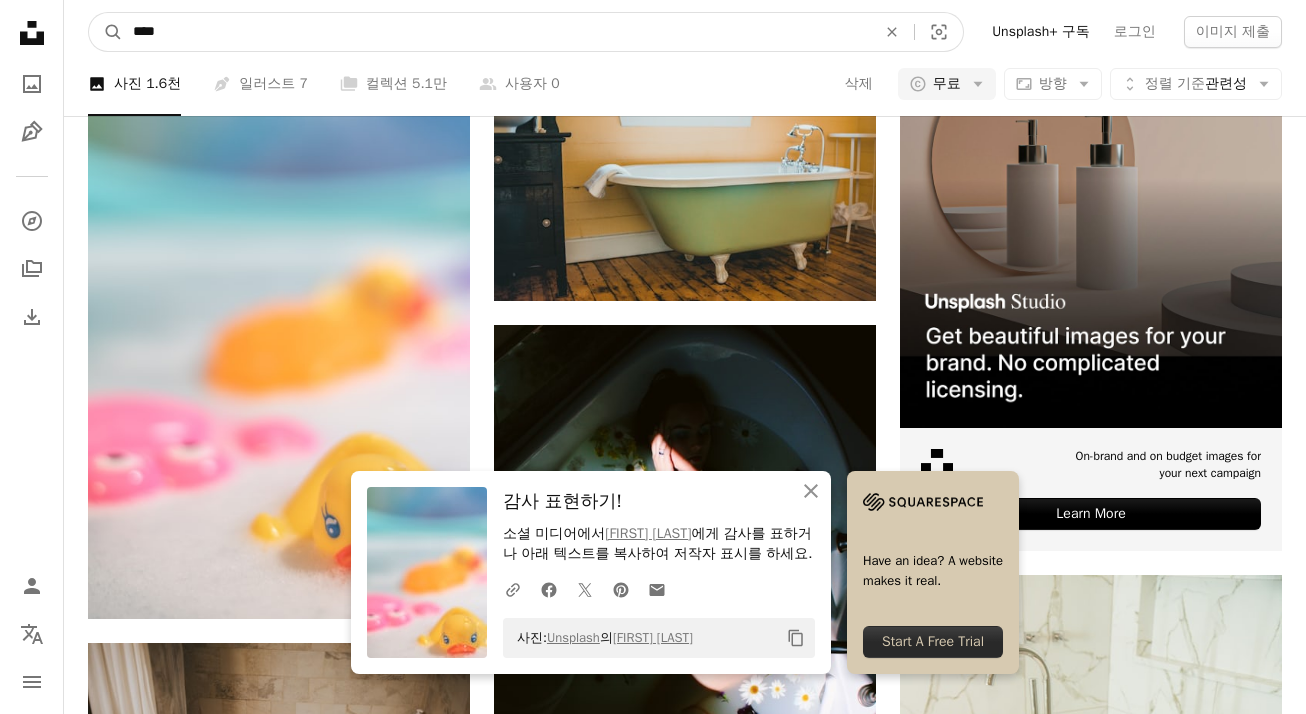 drag, startPoint x: 282, startPoint y: 28, endPoint x: -31, endPoint y: 28, distance: 313 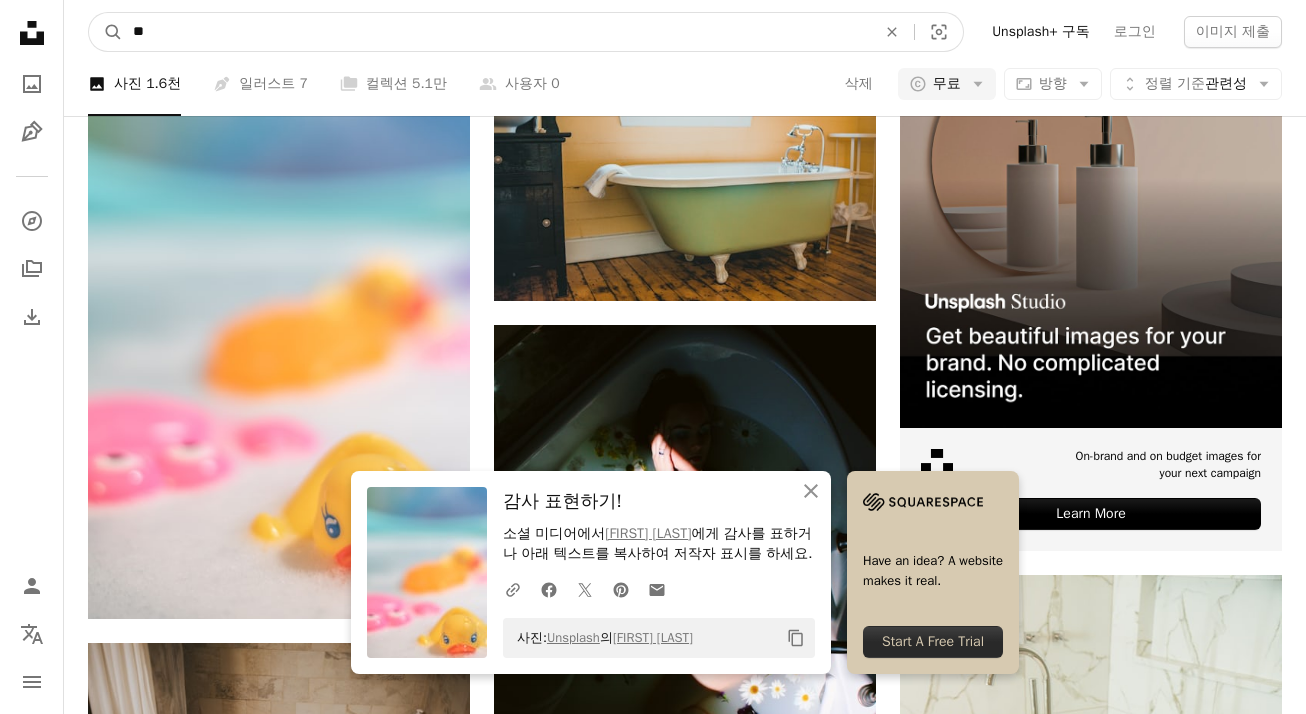 type on "**" 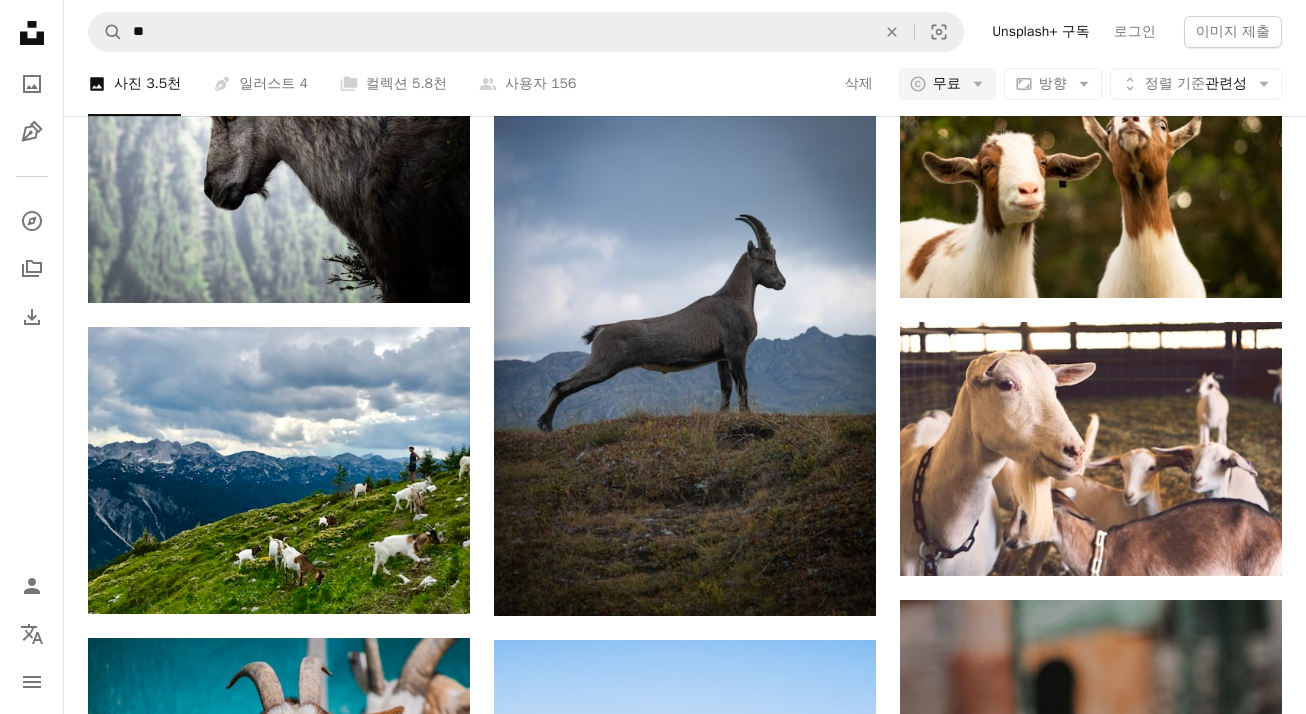 scroll, scrollTop: 2302, scrollLeft: 0, axis: vertical 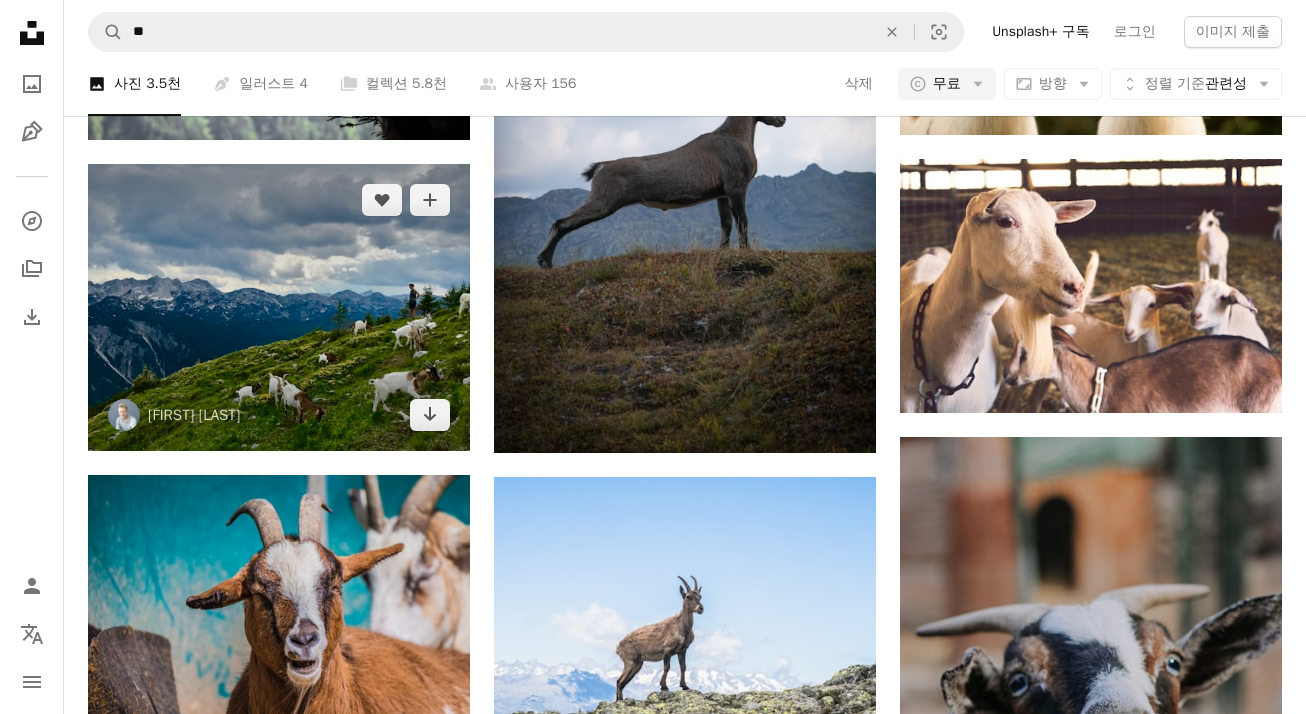 click at bounding box center (279, 307) 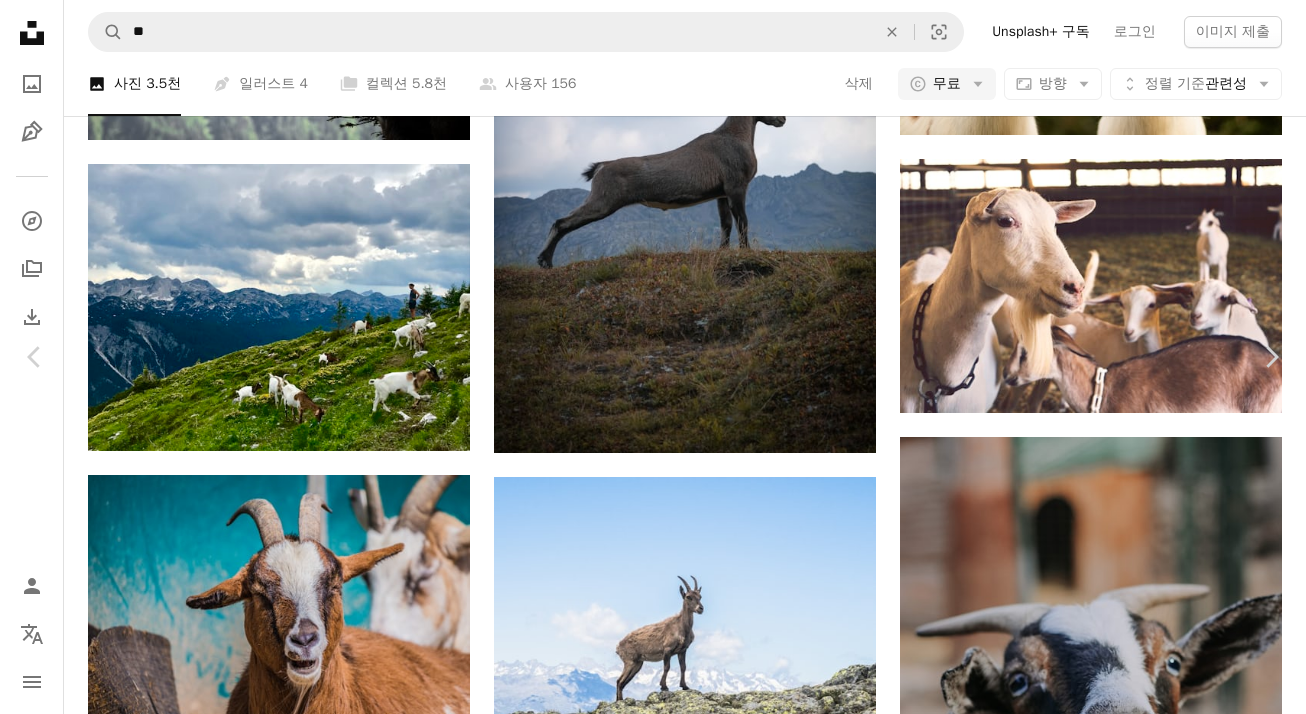 scroll, scrollTop: 2215, scrollLeft: 0, axis: vertical 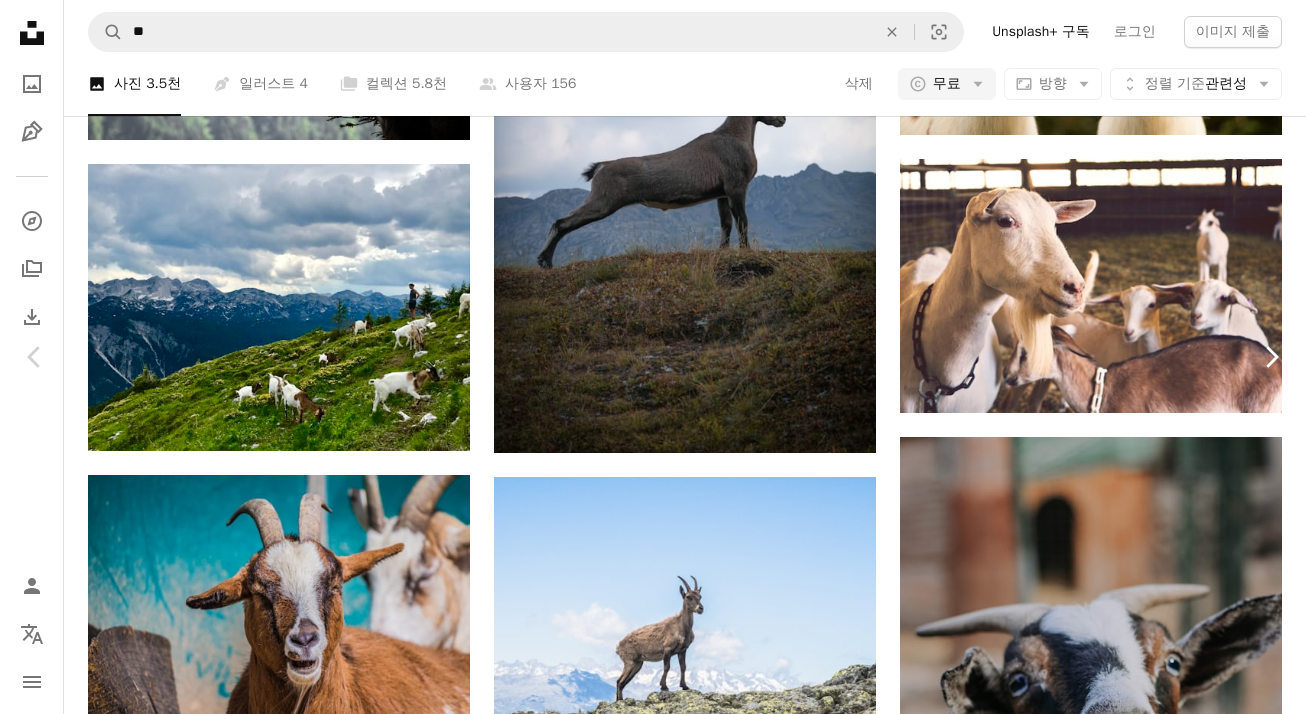 click on "Chevron right" 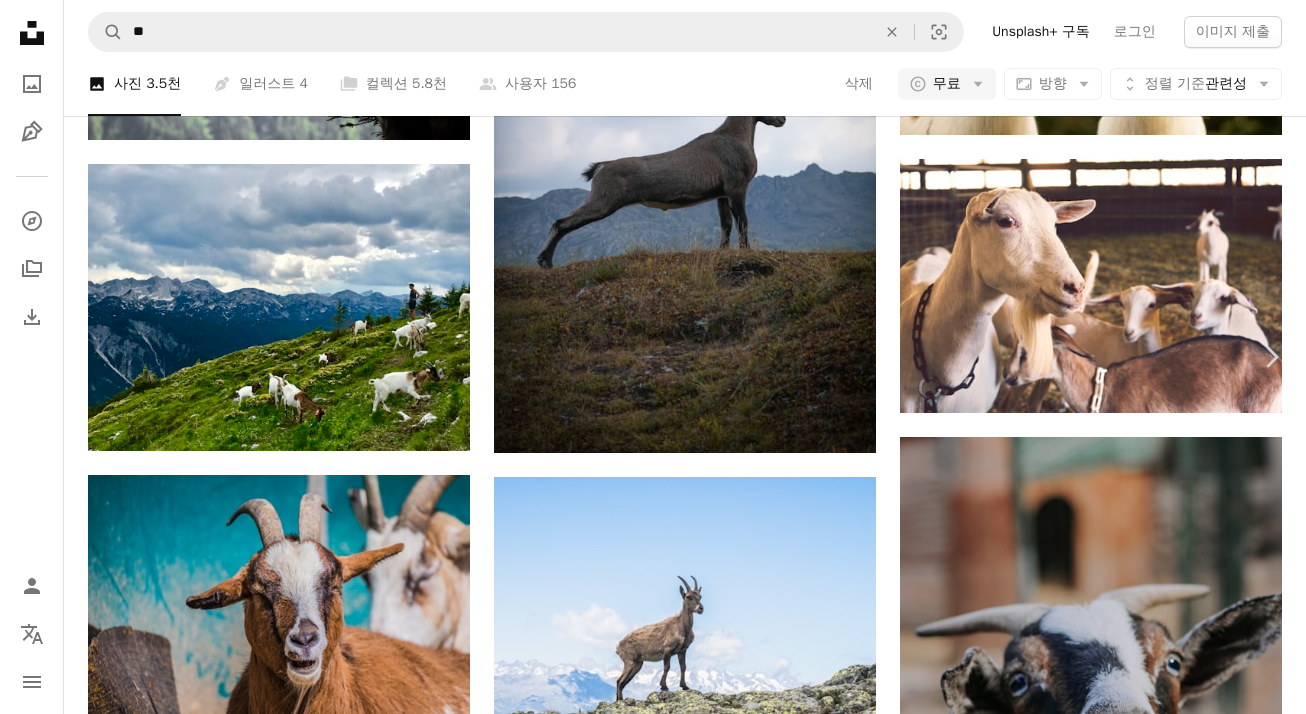 click on "Chevron left" 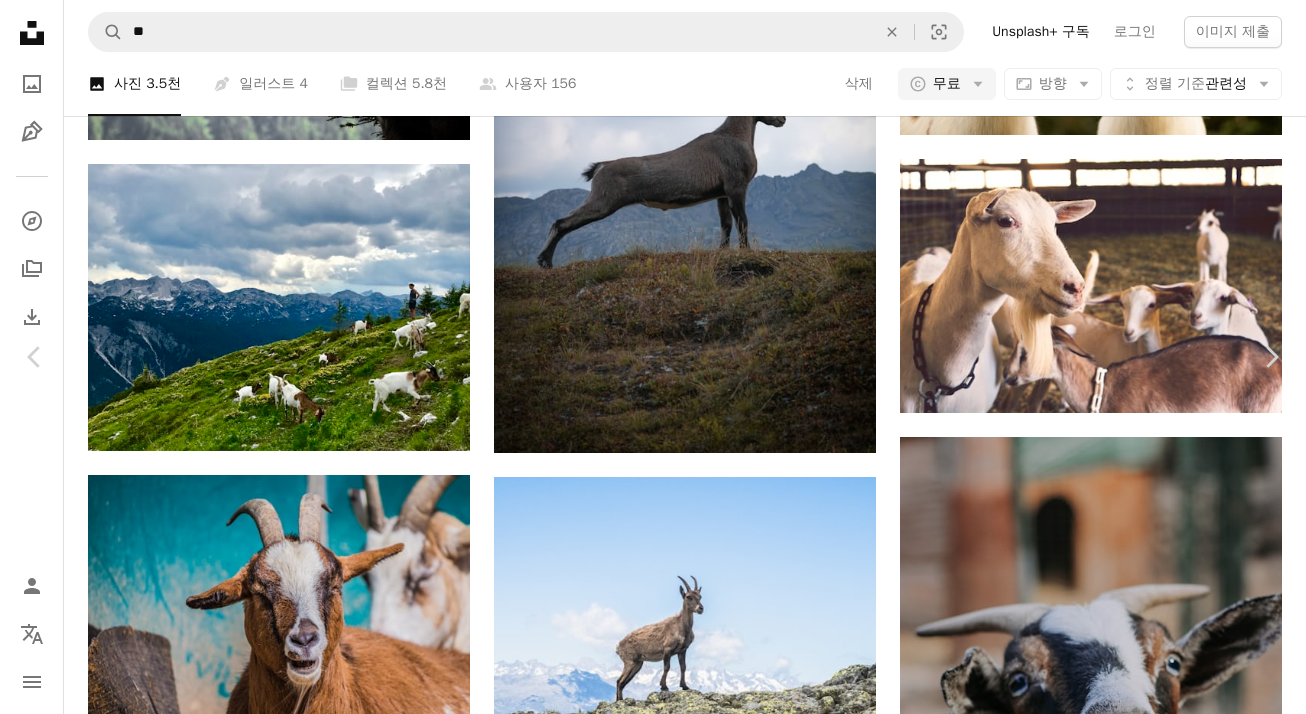 click on "Zoom in" at bounding box center (645, 5643) 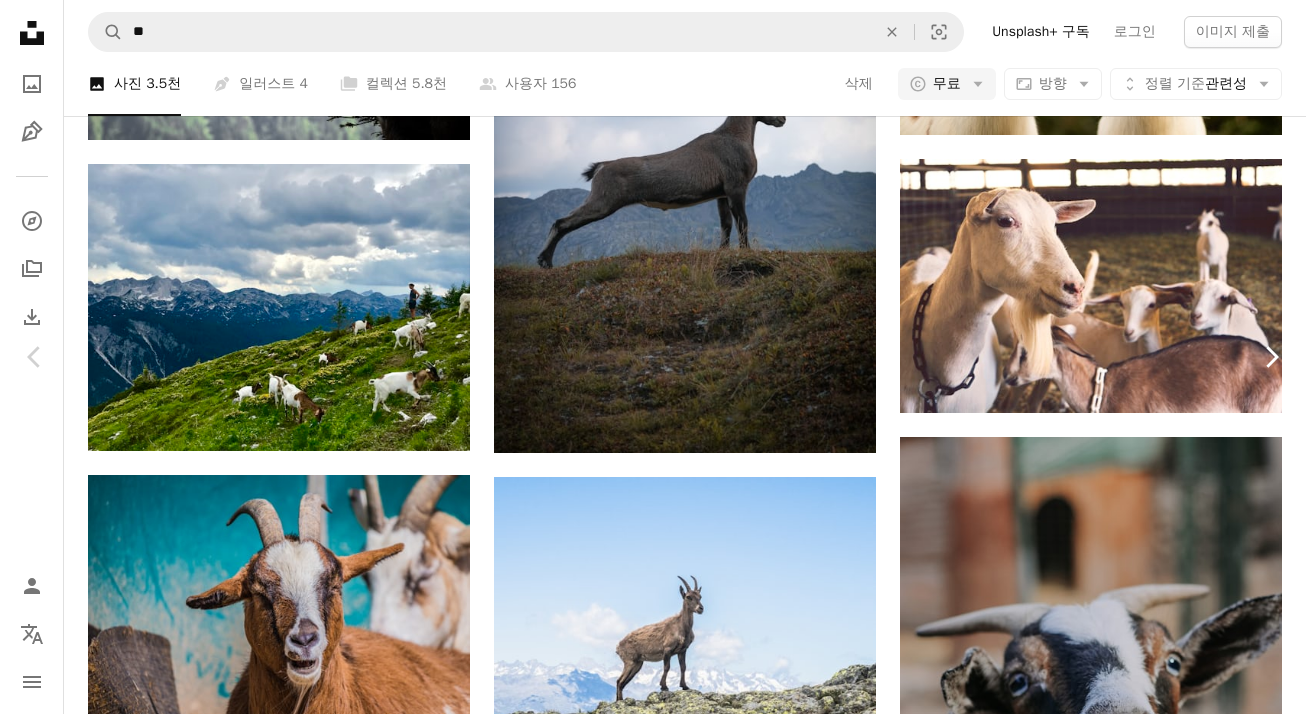 click 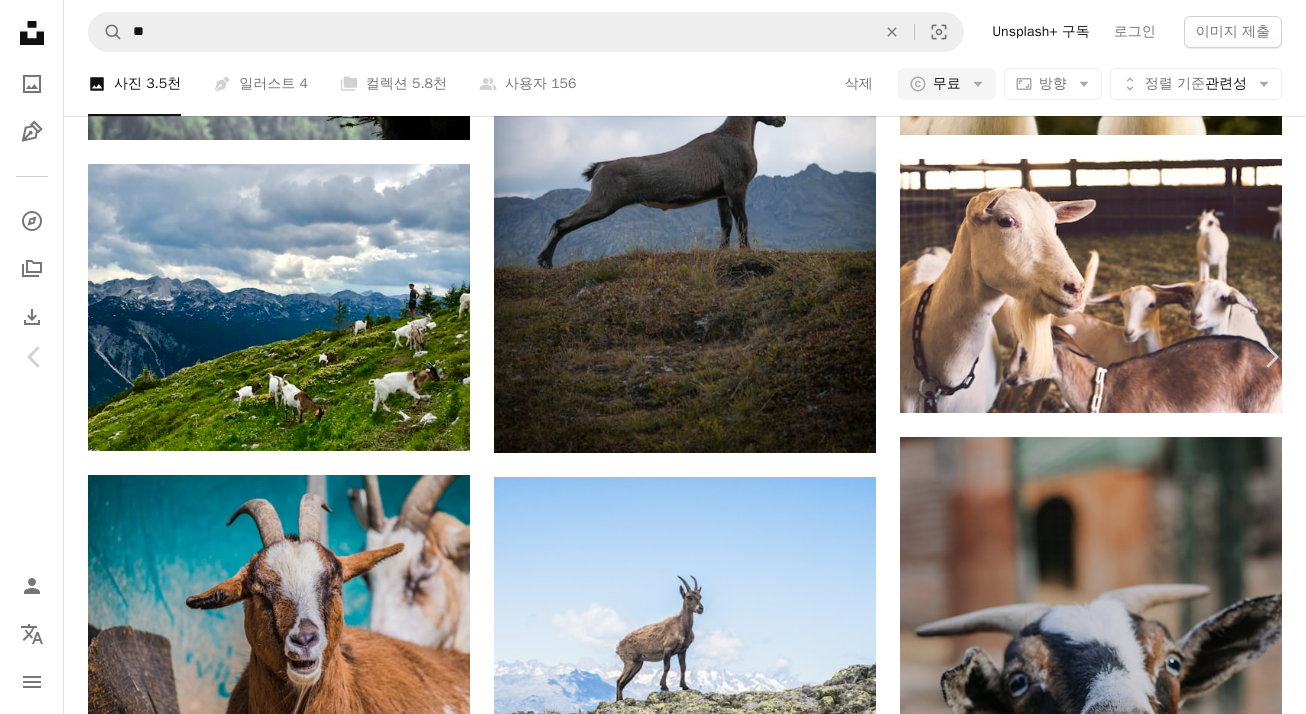 click on "무료 다운로드" at bounding box center [1106, 14301] 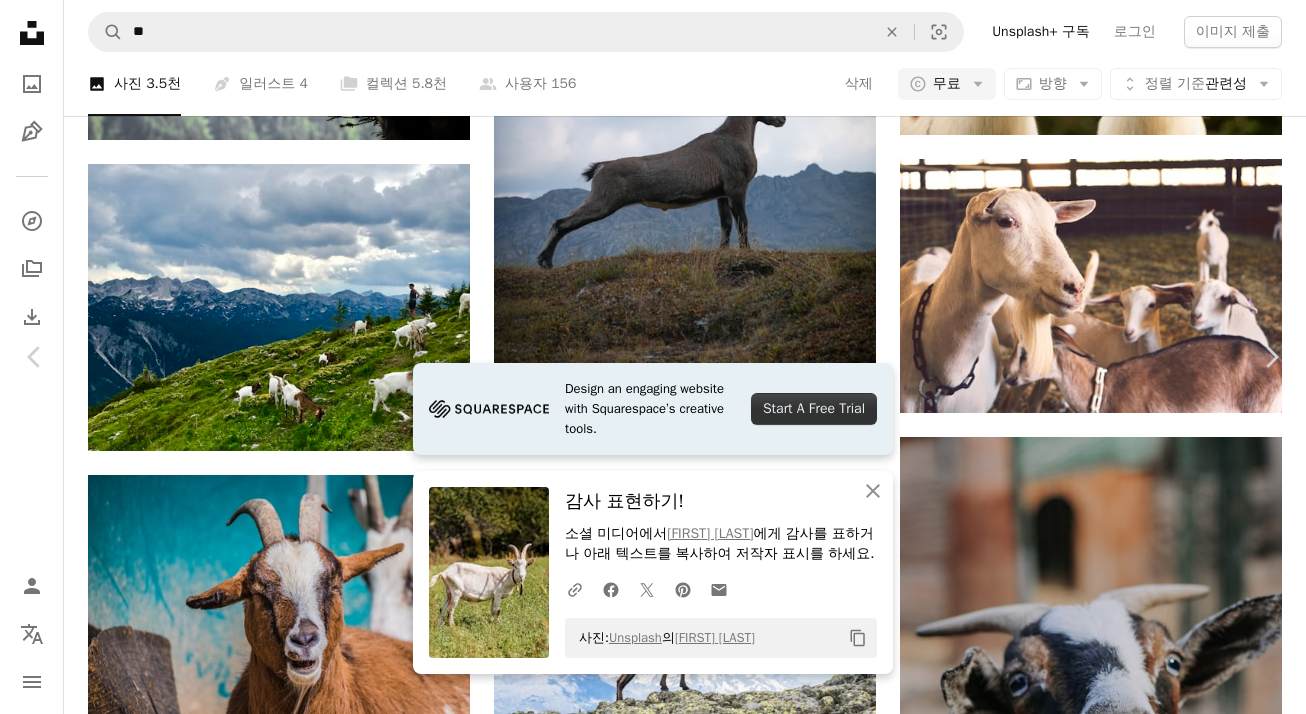 click on "An X shape" at bounding box center (20, 20) 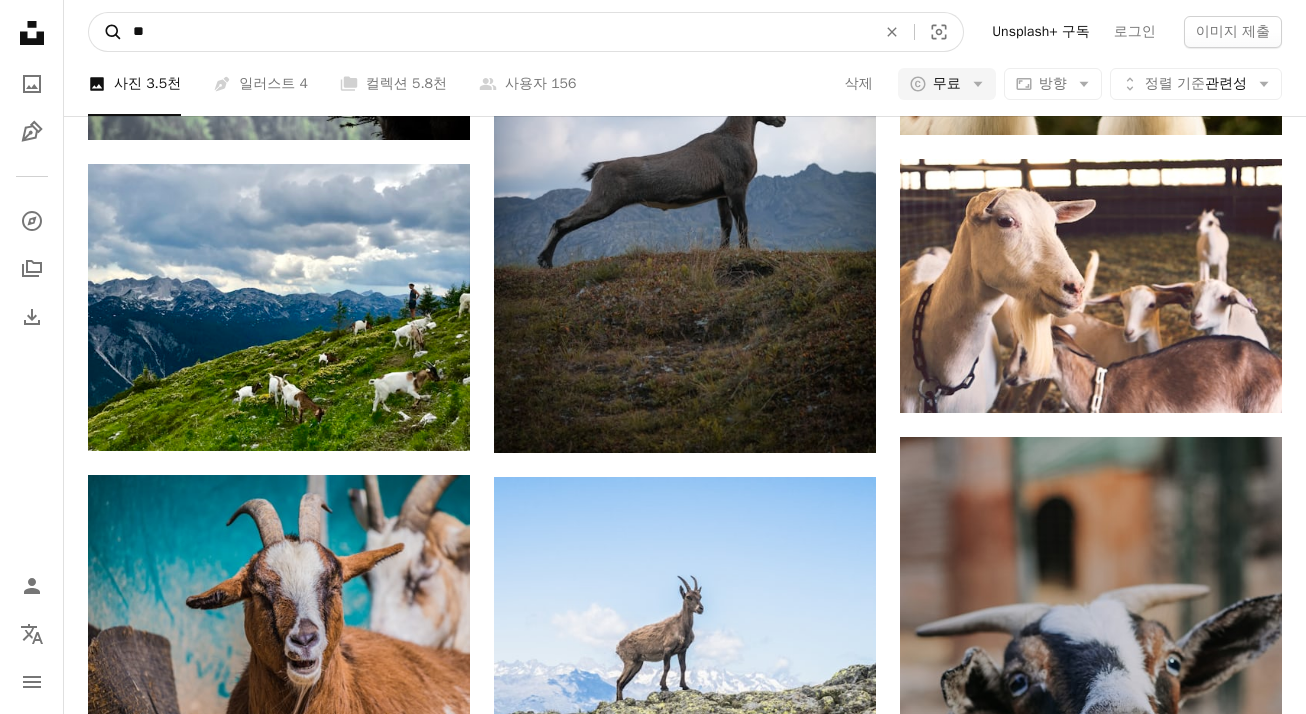 drag, startPoint x: 233, startPoint y: 30, endPoint x: 92, endPoint y: 30, distance: 141 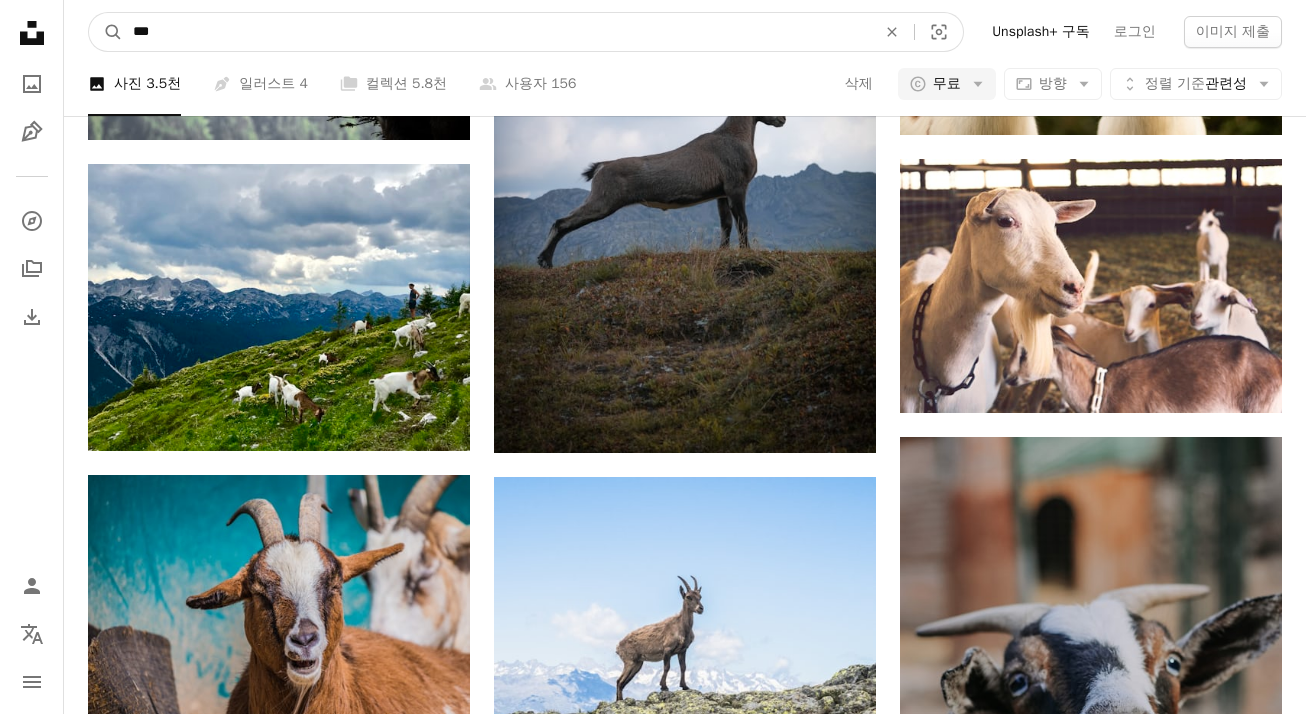 type on "****" 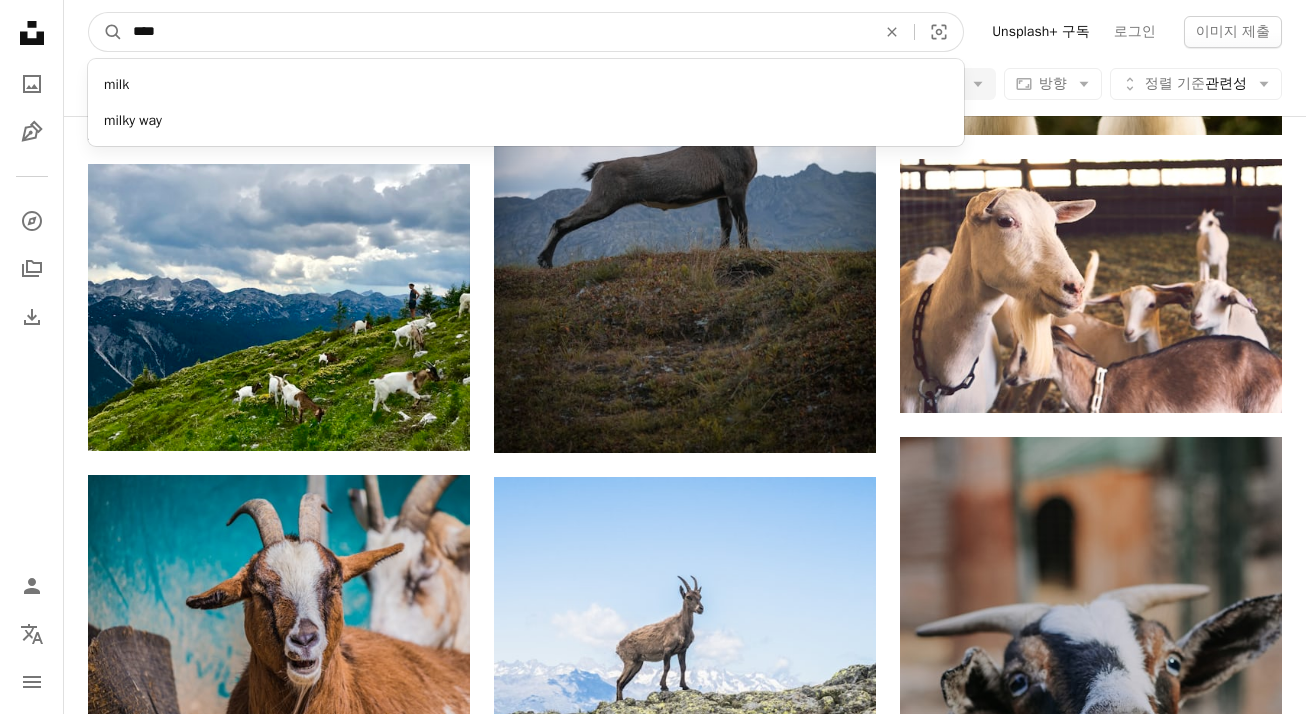 click on "A magnifying glass" at bounding box center [106, 32] 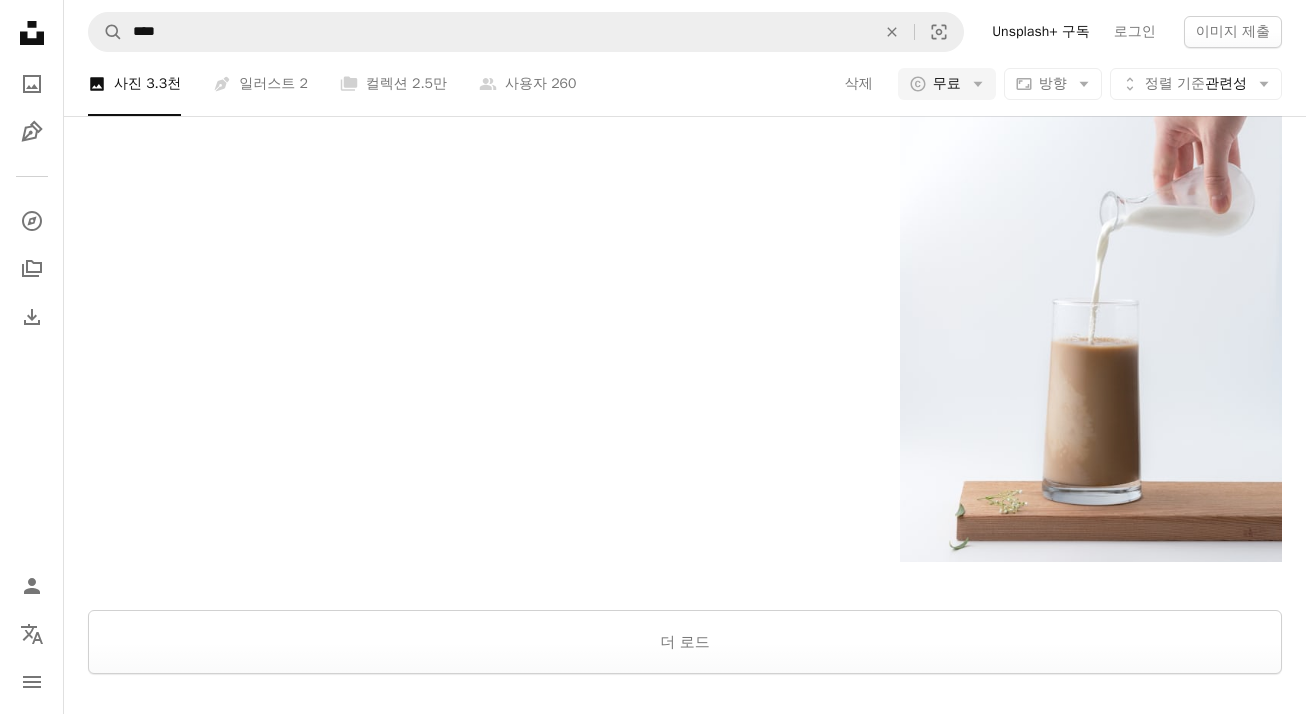 scroll, scrollTop: 3251, scrollLeft: 0, axis: vertical 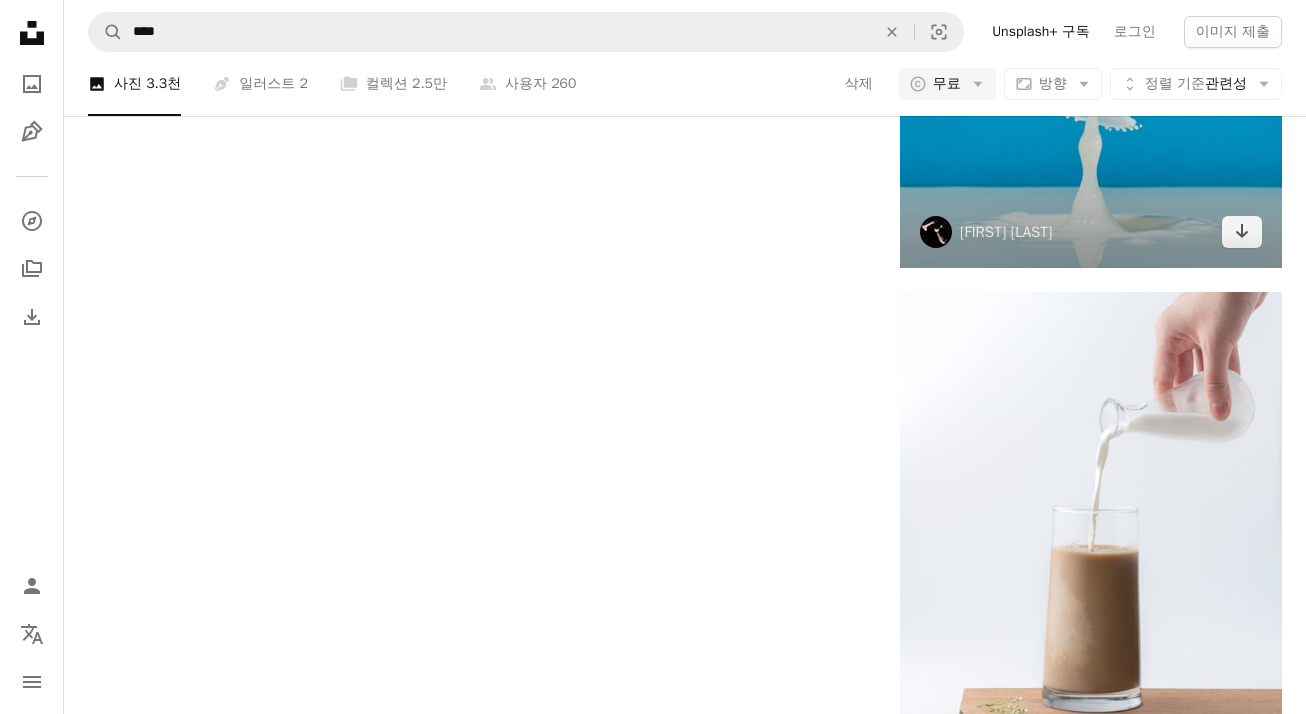 click at bounding box center (1091, 140) 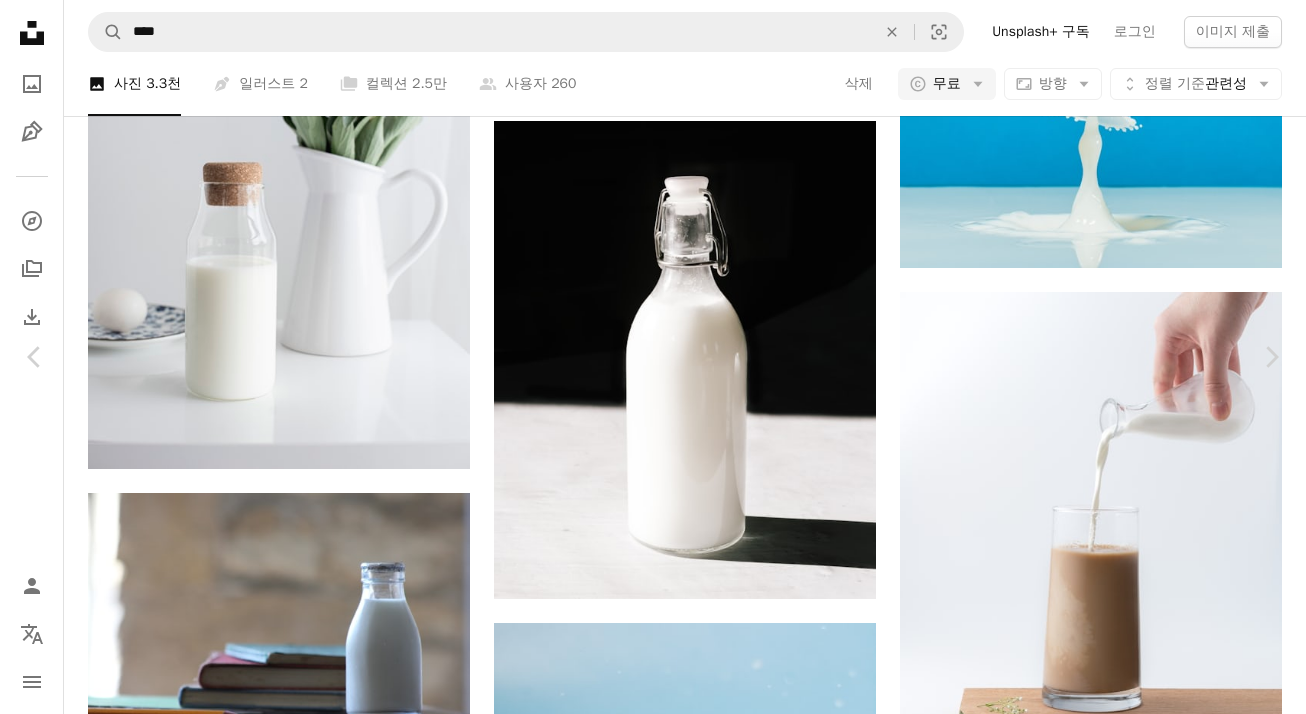 scroll, scrollTop: 1068, scrollLeft: 0, axis: vertical 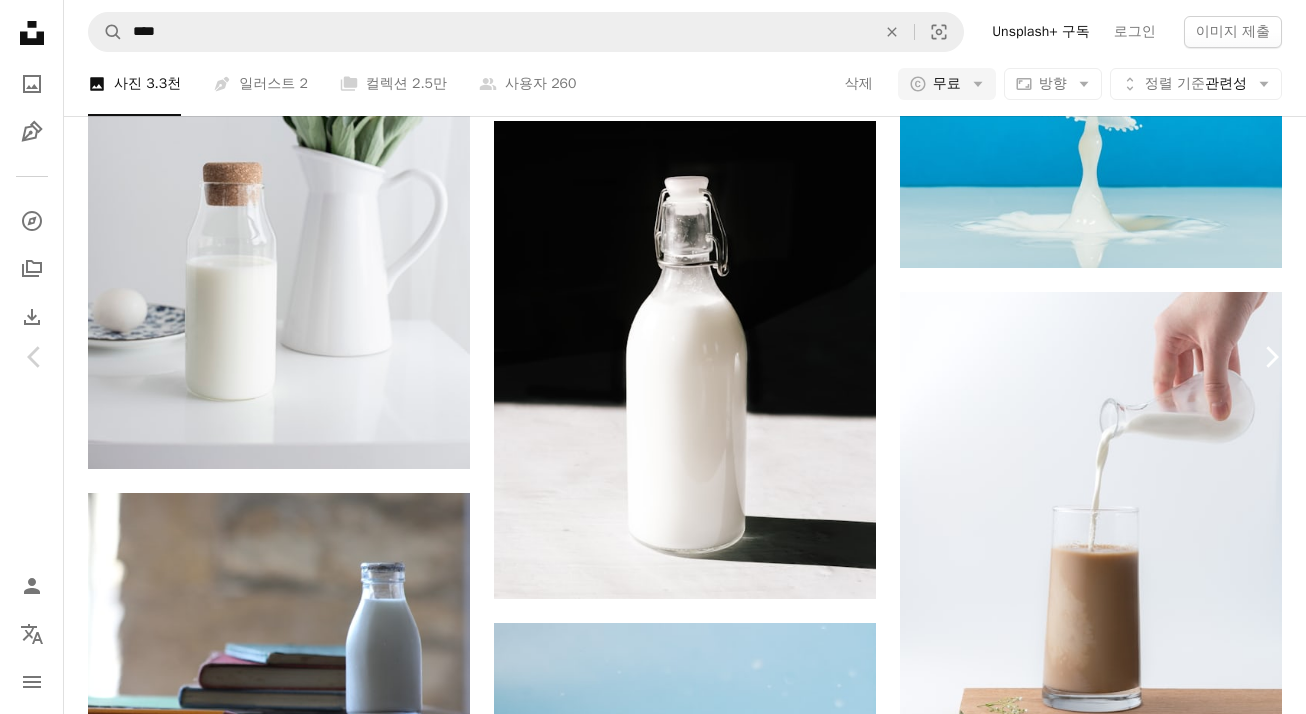click on "Chevron right" at bounding box center [1271, 357] 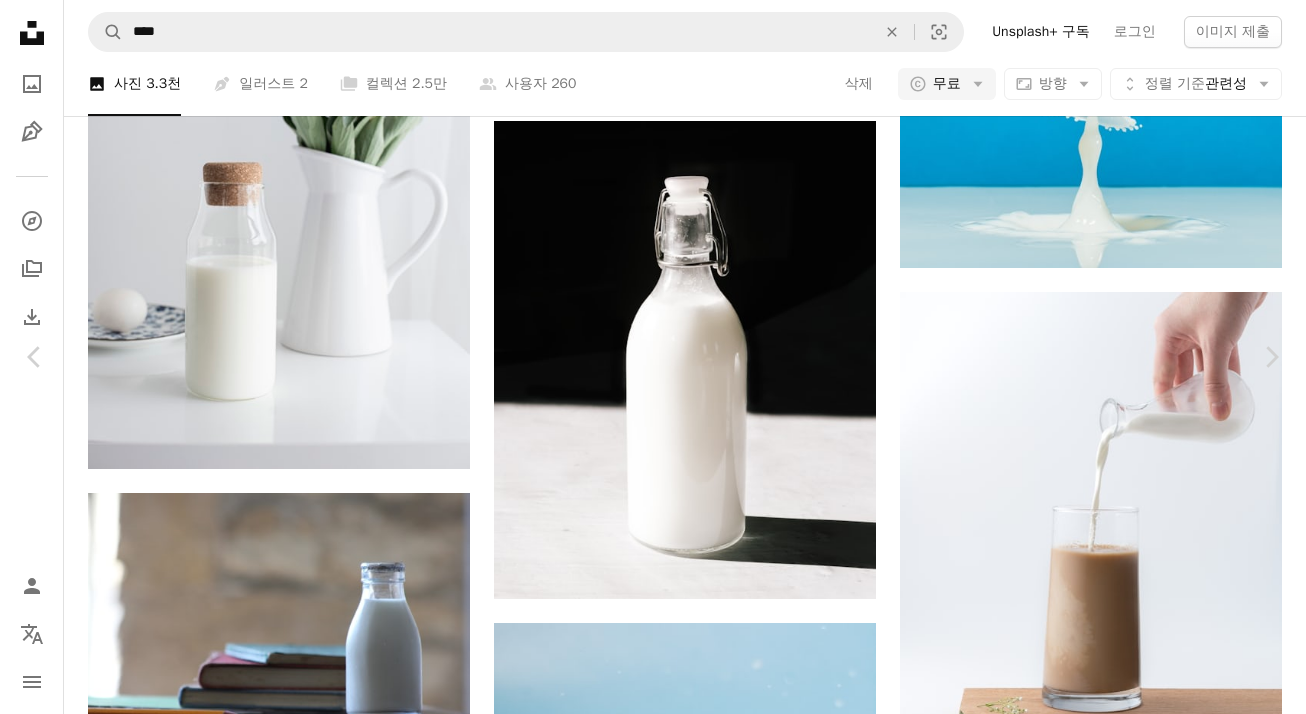 scroll, scrollTop: 625, scrollLeft: 0, axis: vertical 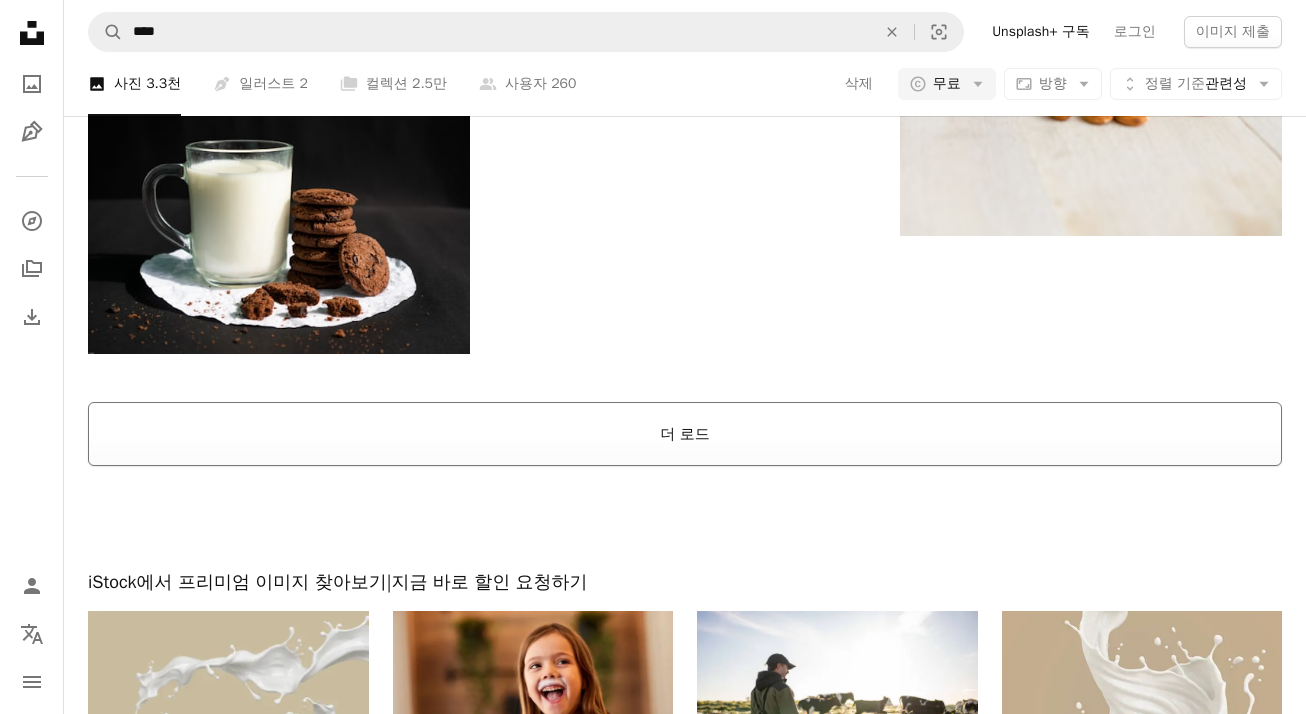 click on "더 로드" at bounding box center (685, 434) 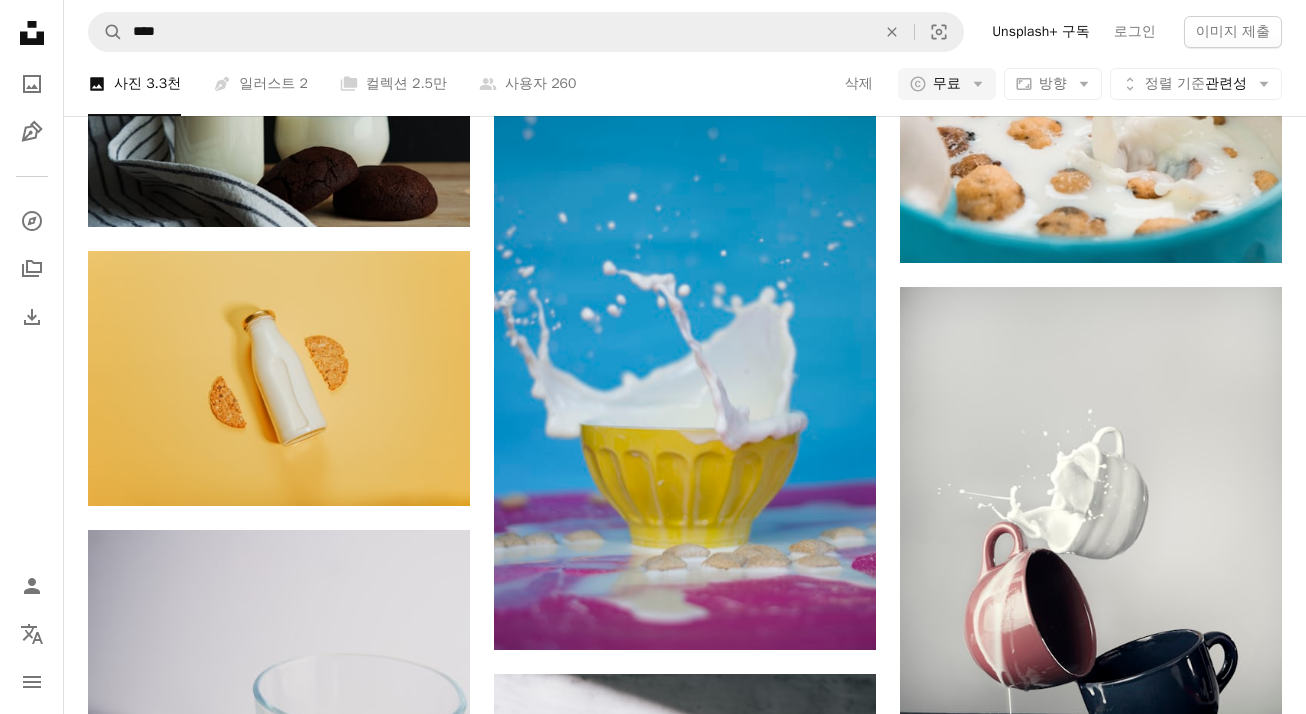 scroll, scrollTop: 7526, scrollLeft: 0, axis: vertical 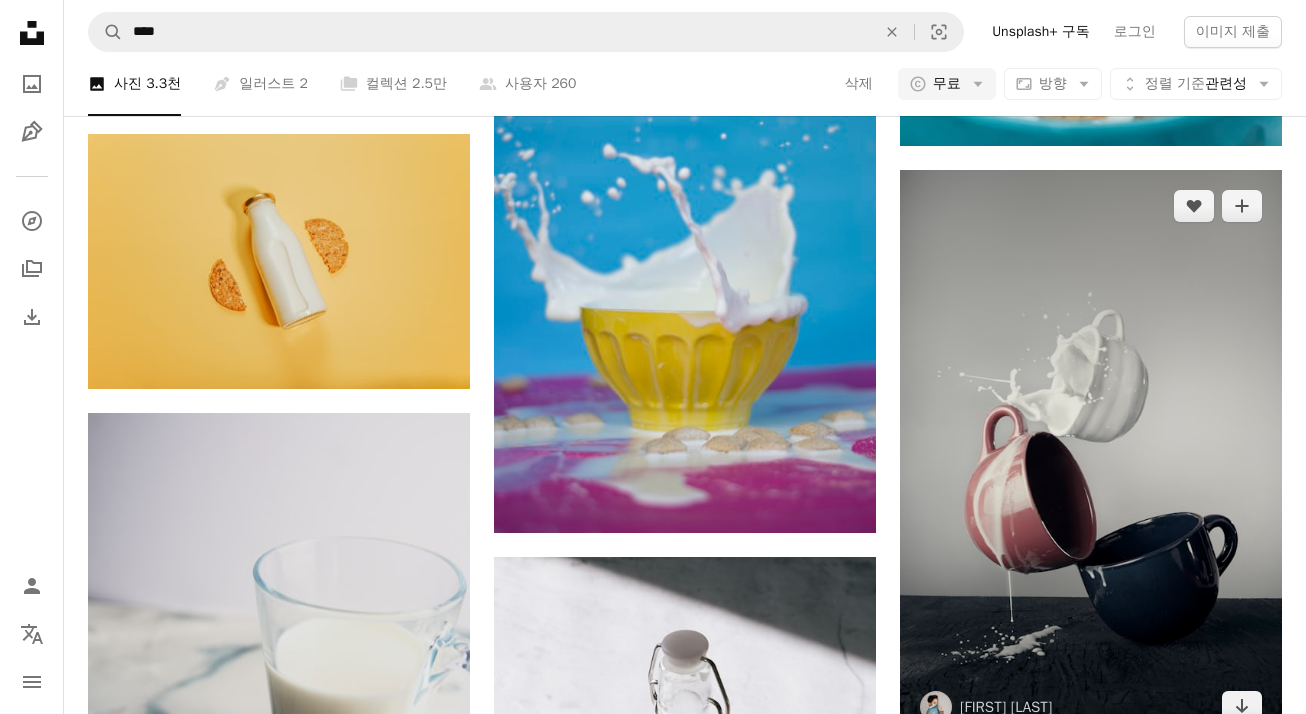 click at bounding box center (1091, 456) 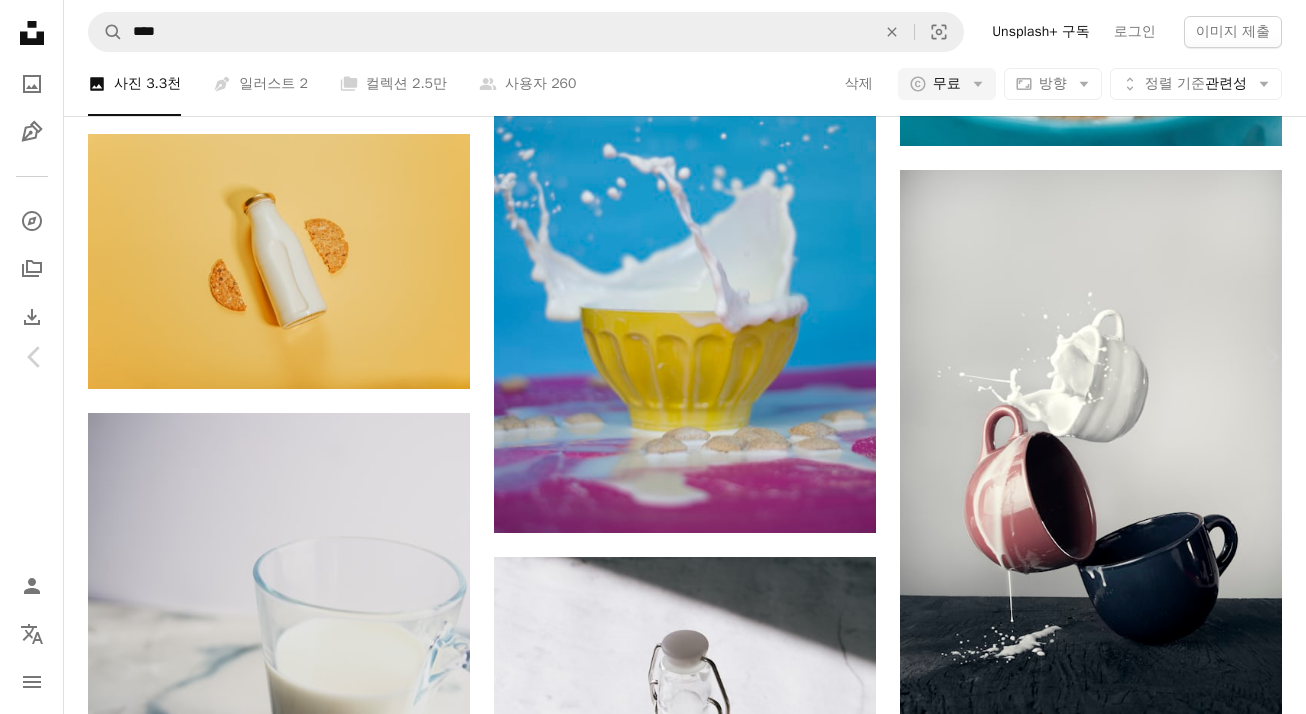 click on "무료 다운로드" at bounding box center (1106, 9438) 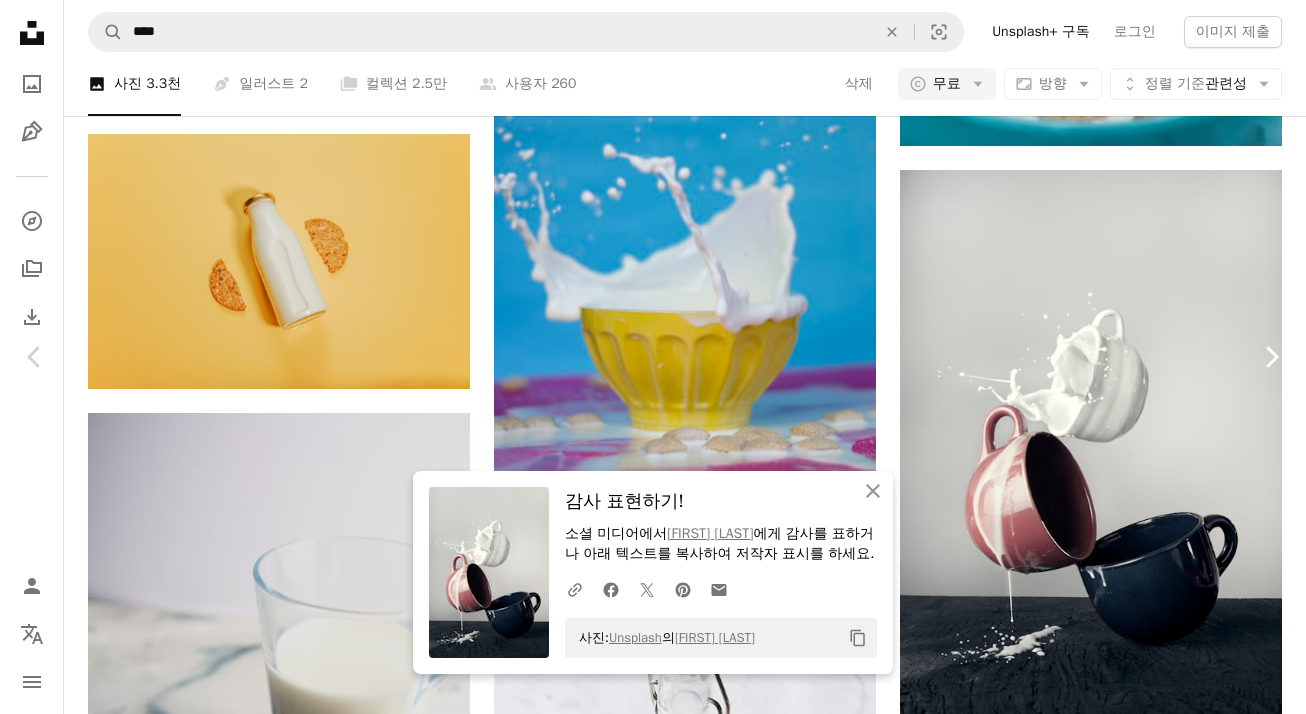 click on "Chevron right" at bounding box center (1271, 357) 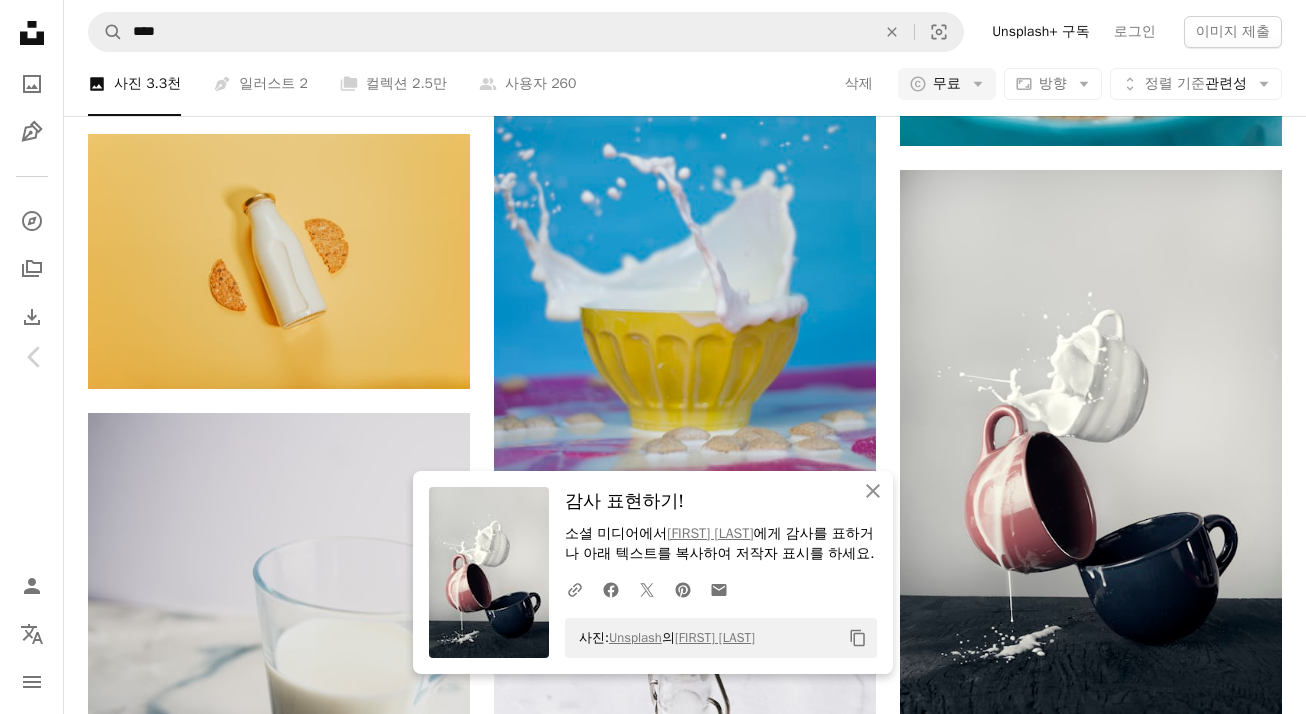 scroll, scrollTop: 771, scrollLeft: 0, axis: vertical 